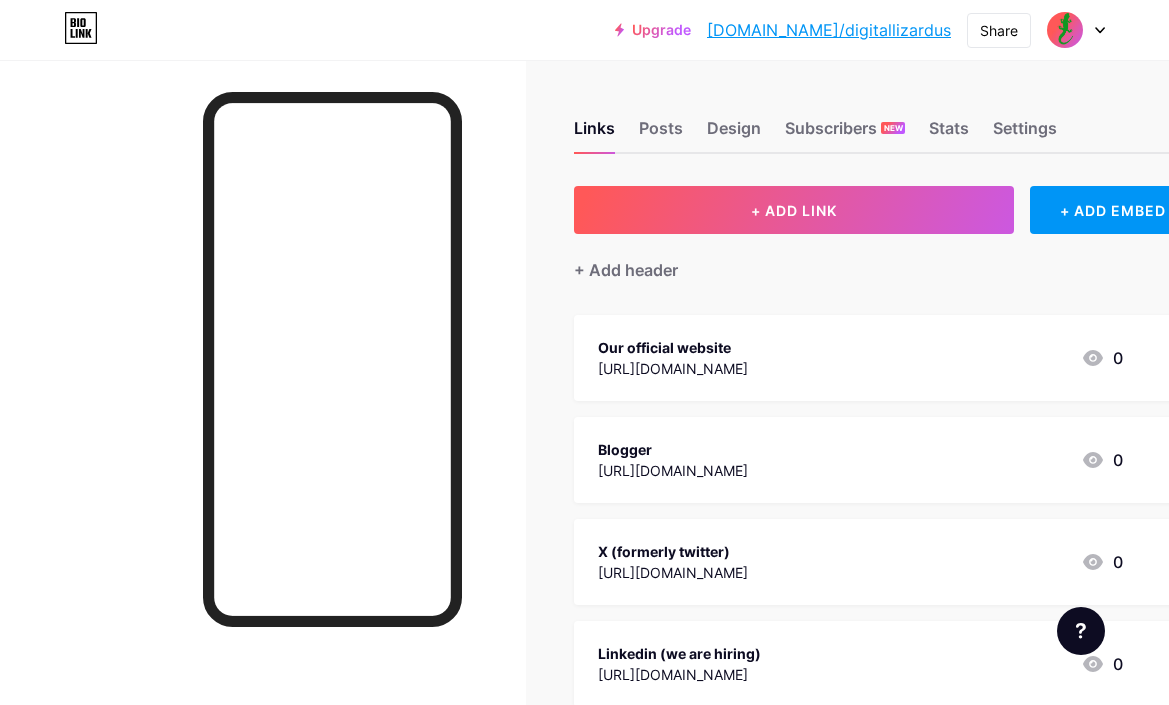 scroll, scrollTop: 0, scrollLeft: 0, axis: both 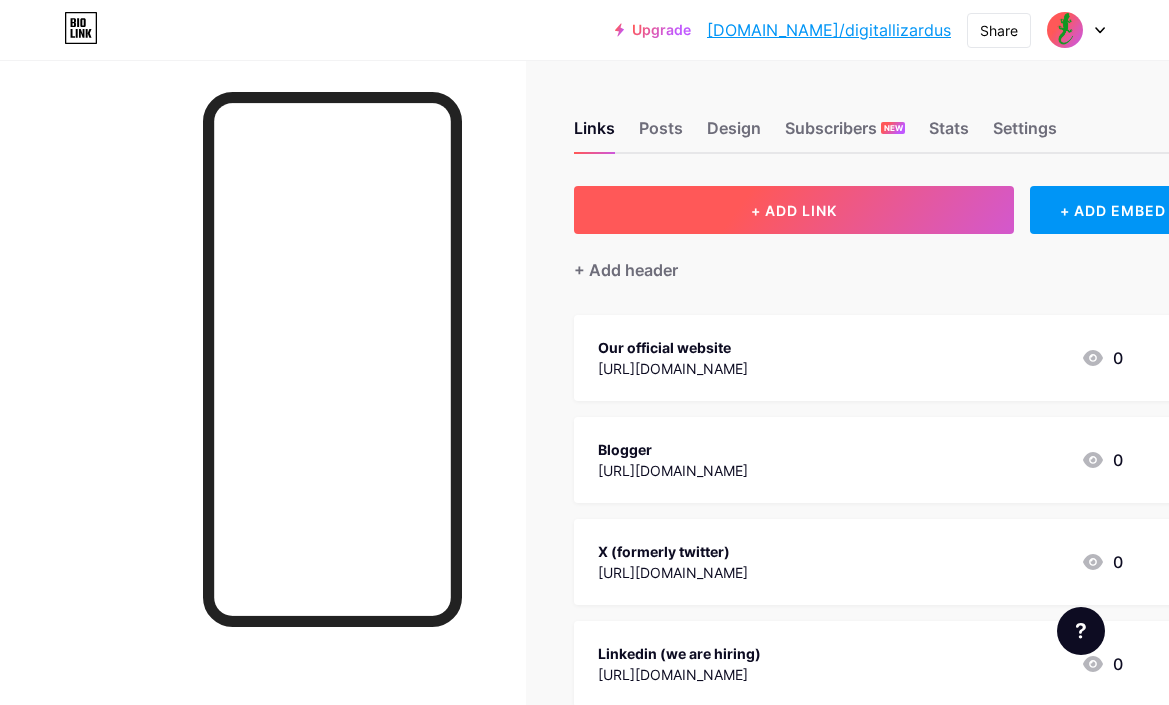 click on "+ ADD LINK" at bounding box center (794, 210) 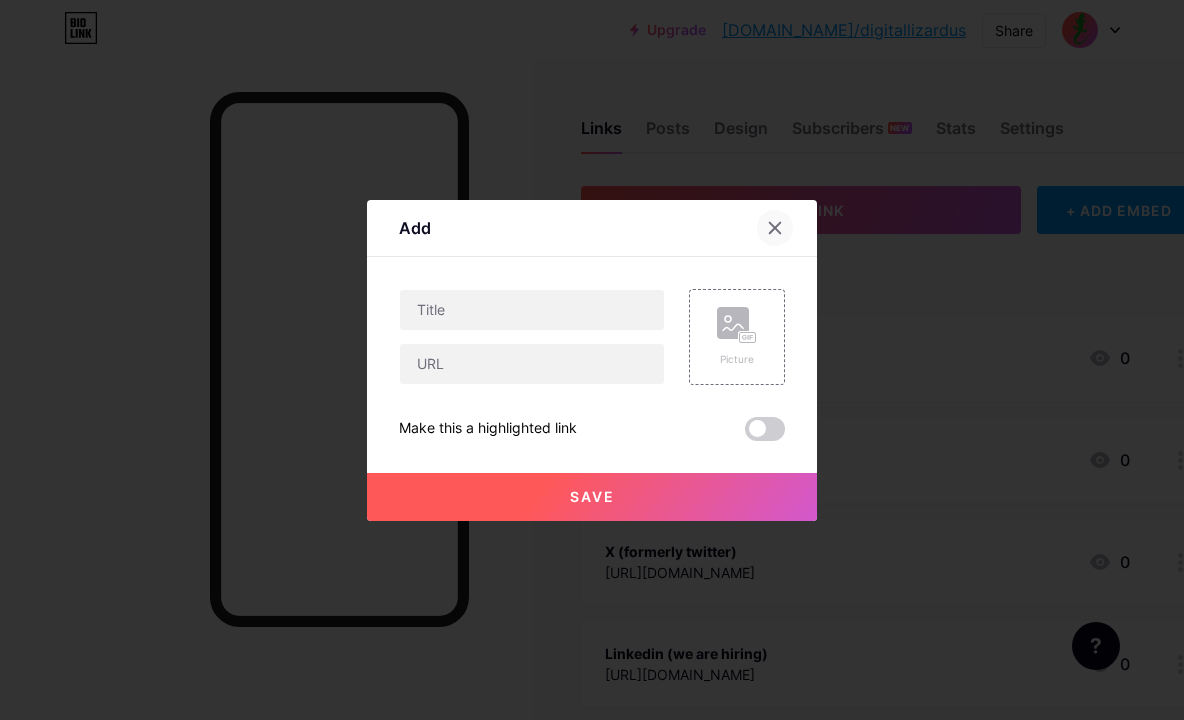 click 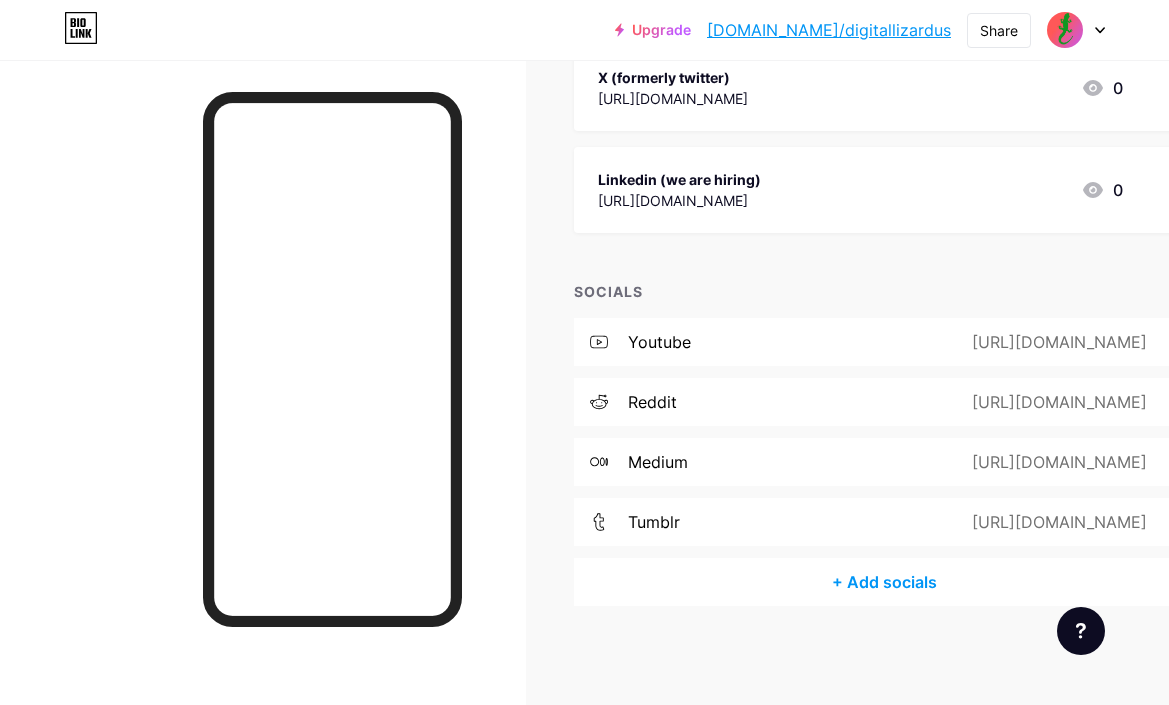 click on "+ Add socials" at bounding box center [884, 582] 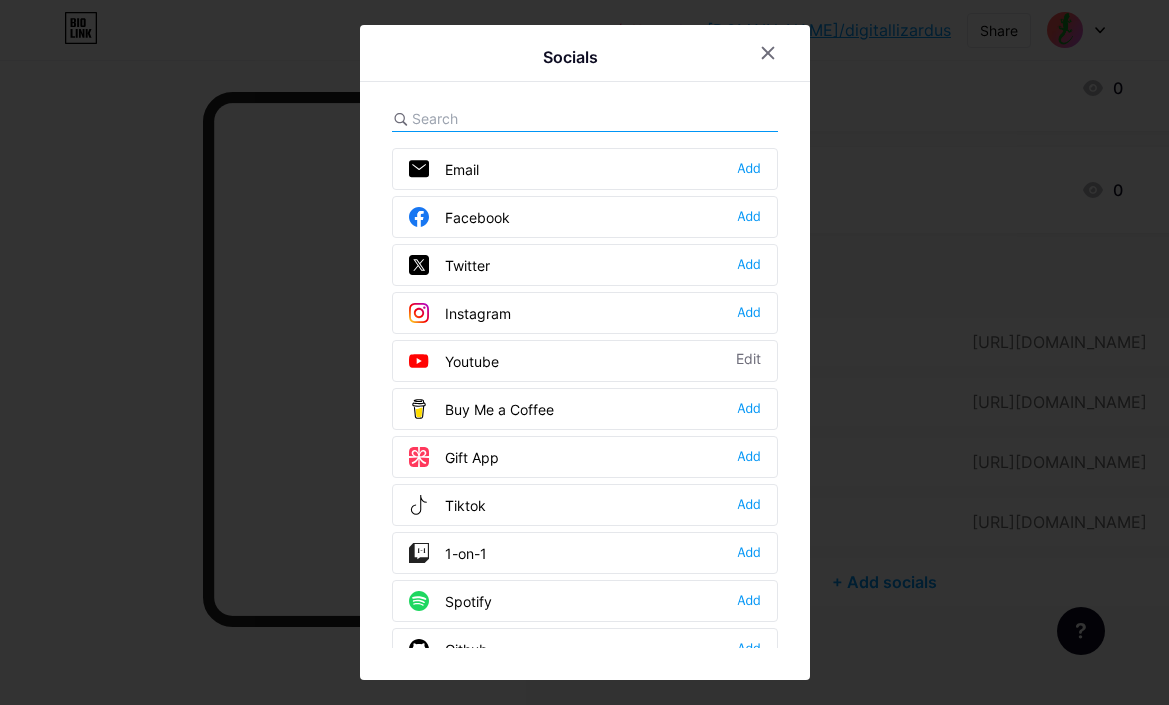 scroll, scrollTop: 459, scrollLeft: 0, axis: vertical 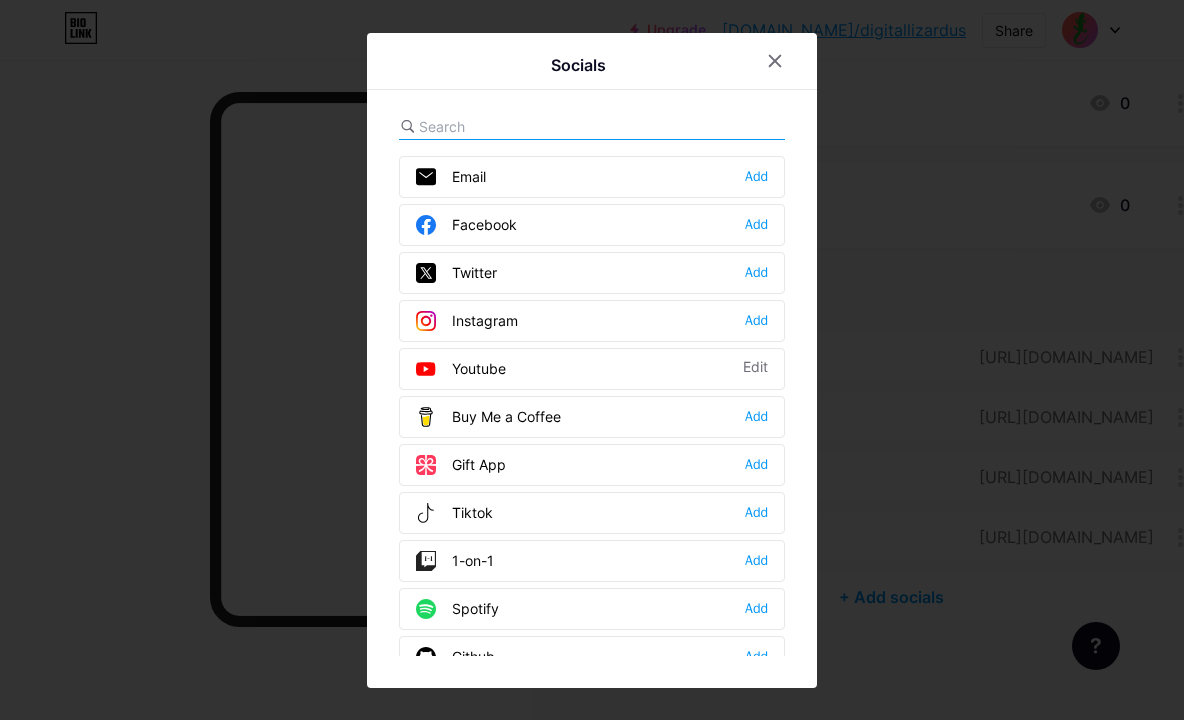 click at bounding box center [529, 126] 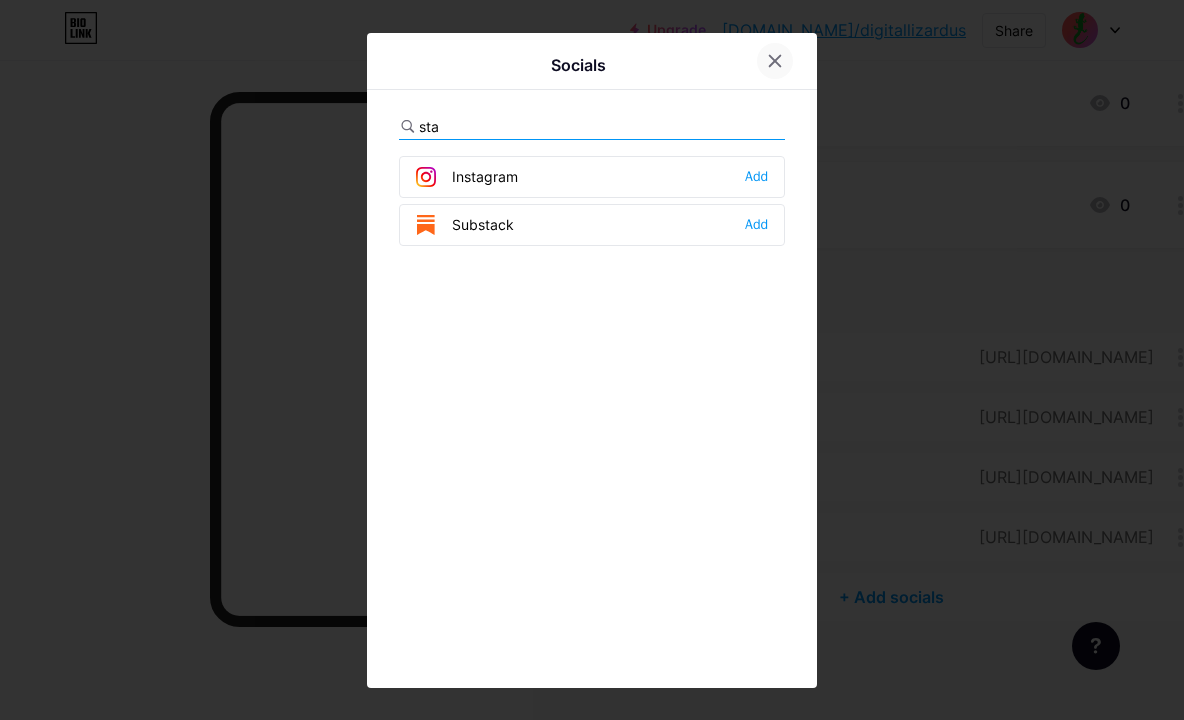 type on "sta" 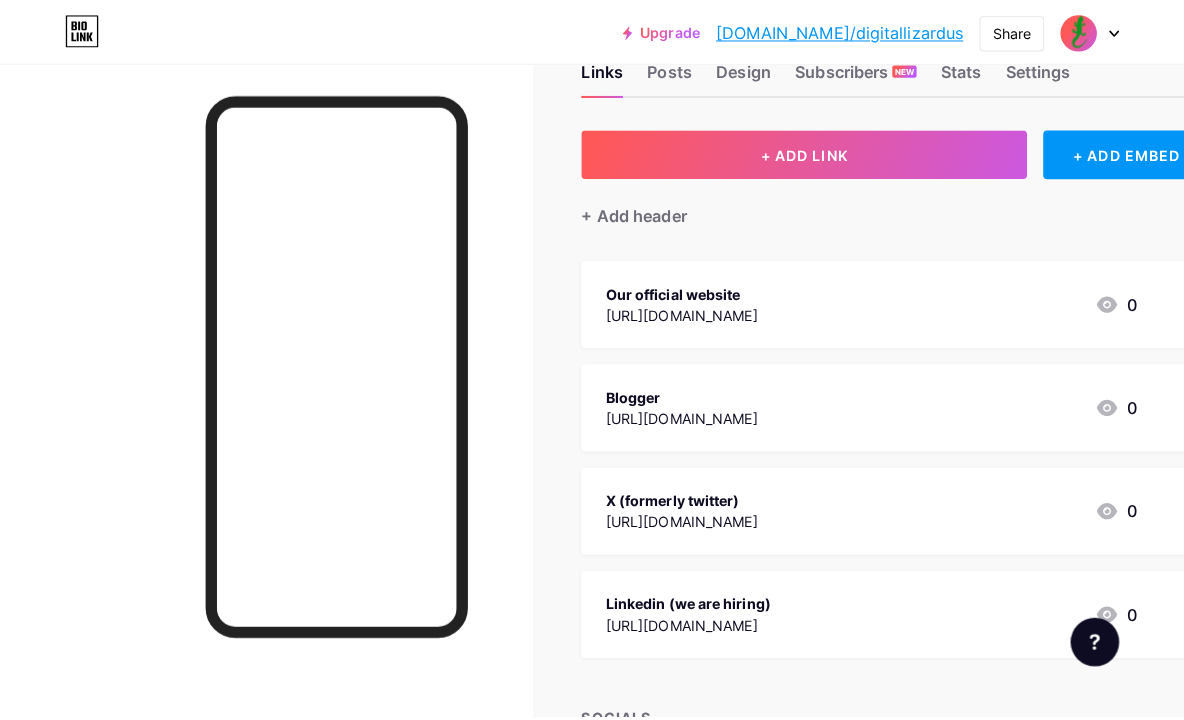 scroll, scrollTop: 59, scrollLeft: 0, axis: vertical 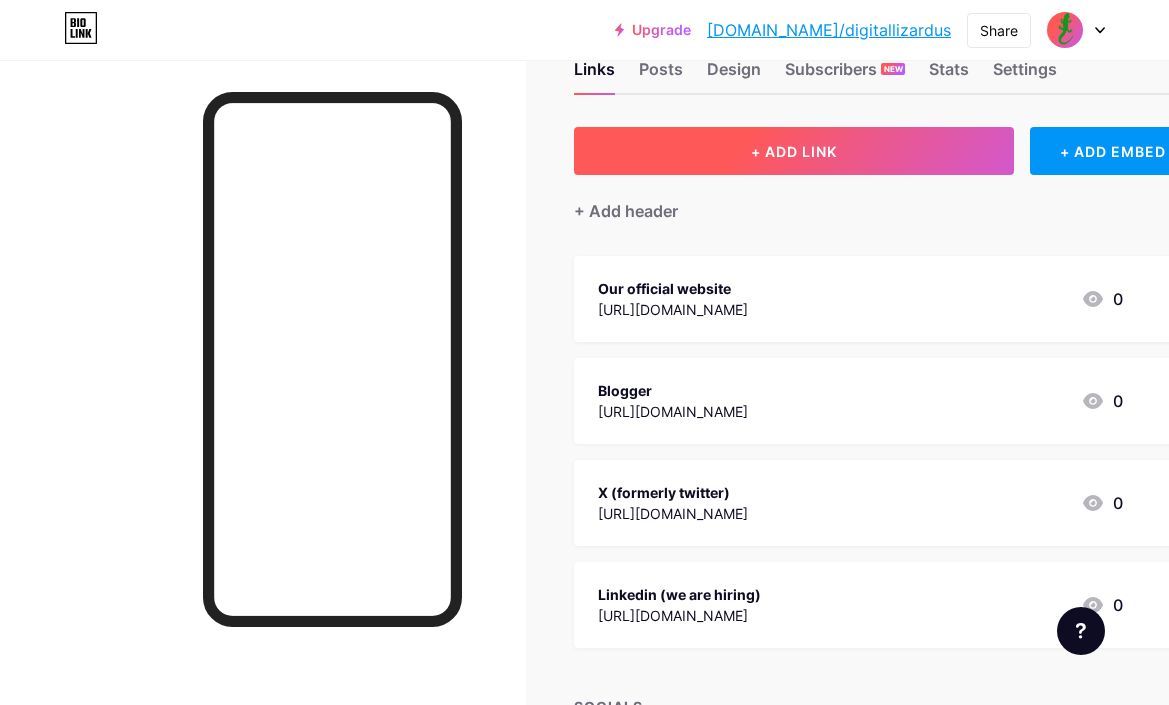 click on "+ ADD LINK" at bounding box center [794, 151] 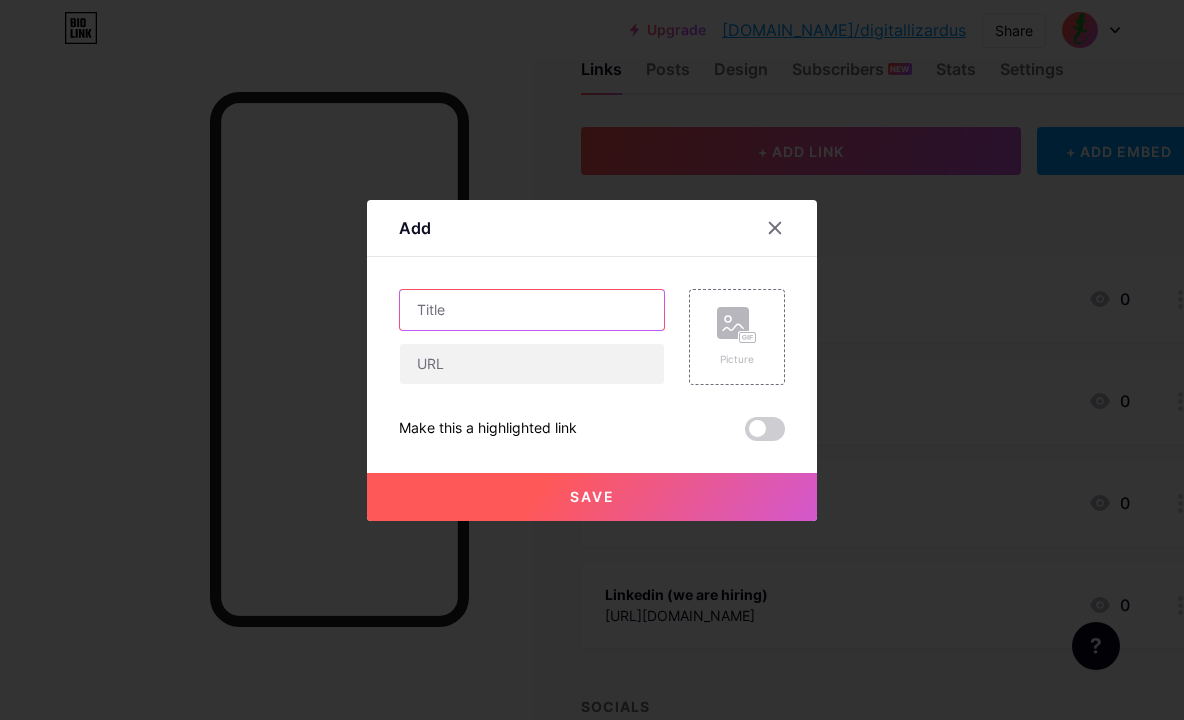 click at bounding box center (532, 310) 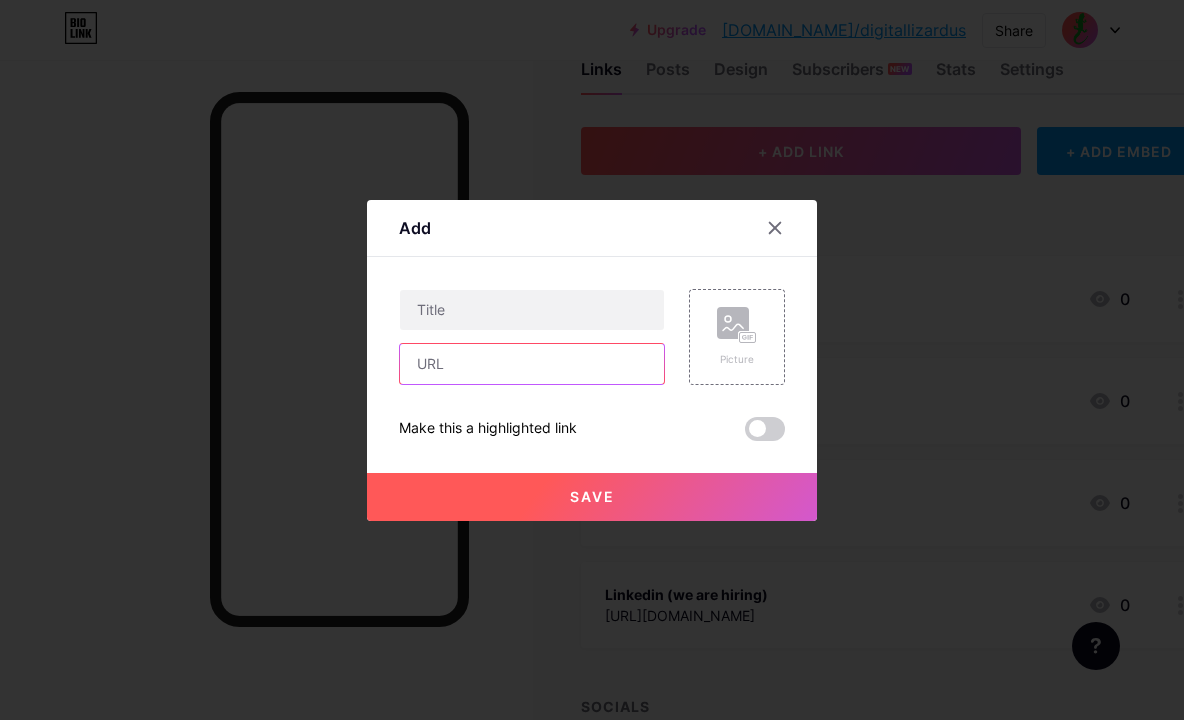 click at bounding box center (532, 364) 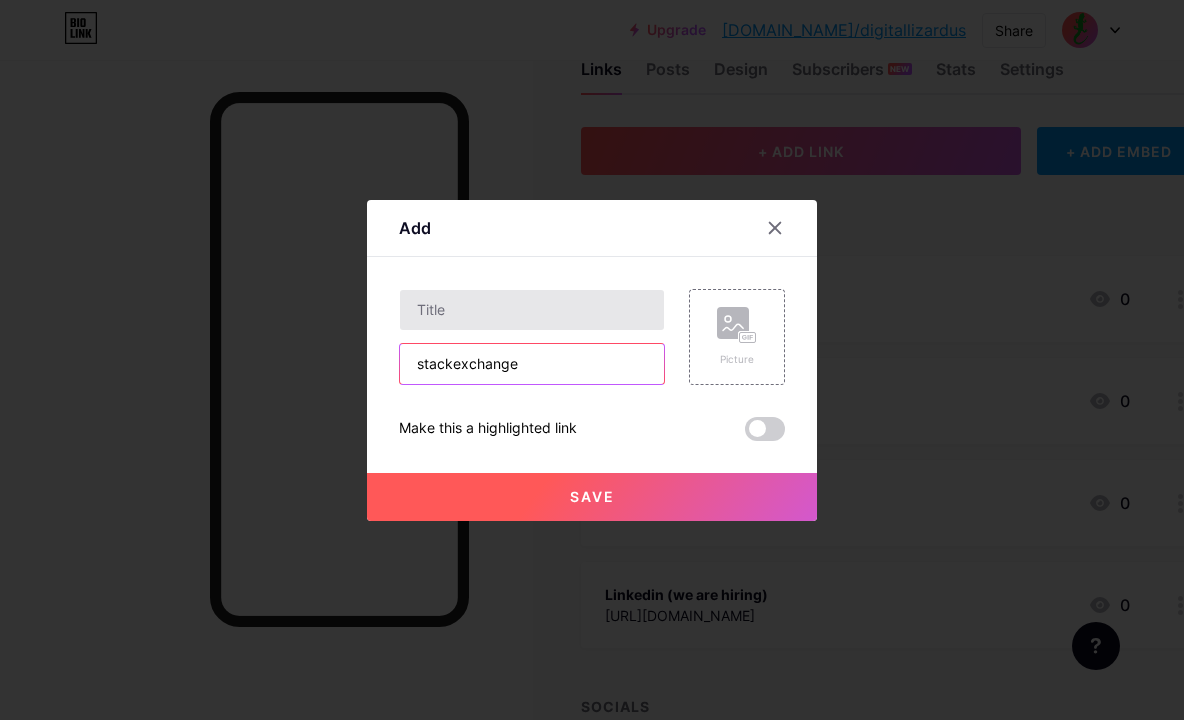type on "stackexchange" 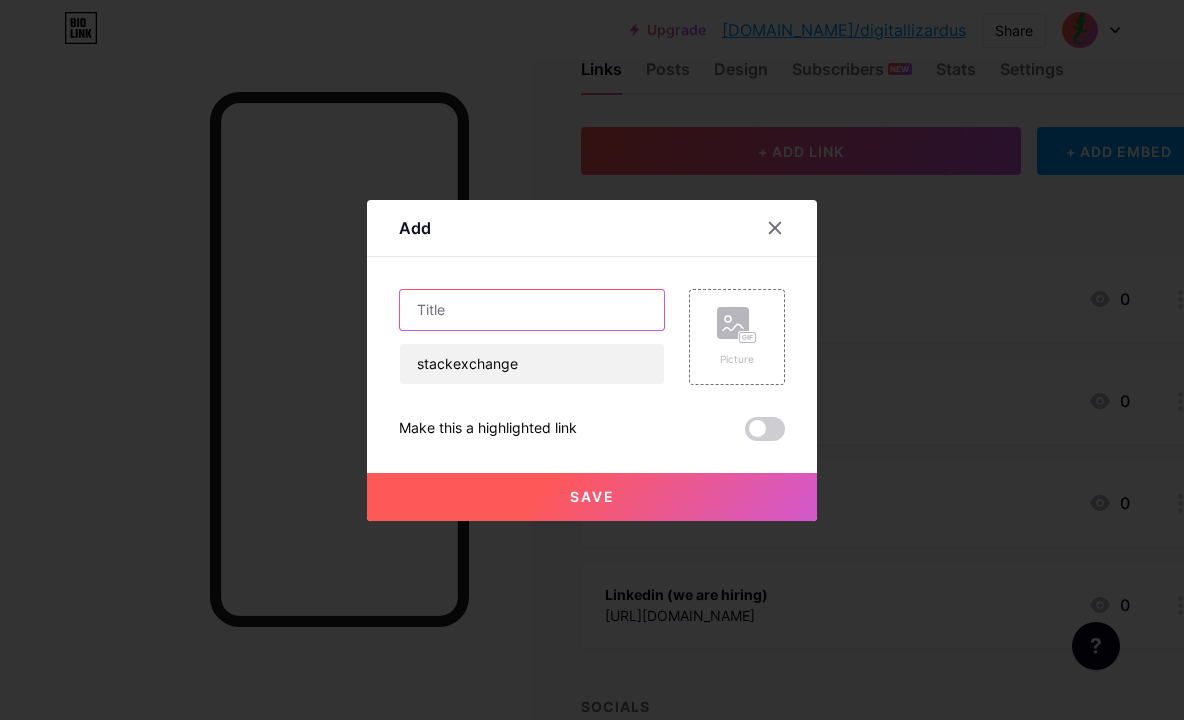 click at bounding box center (532, 310) 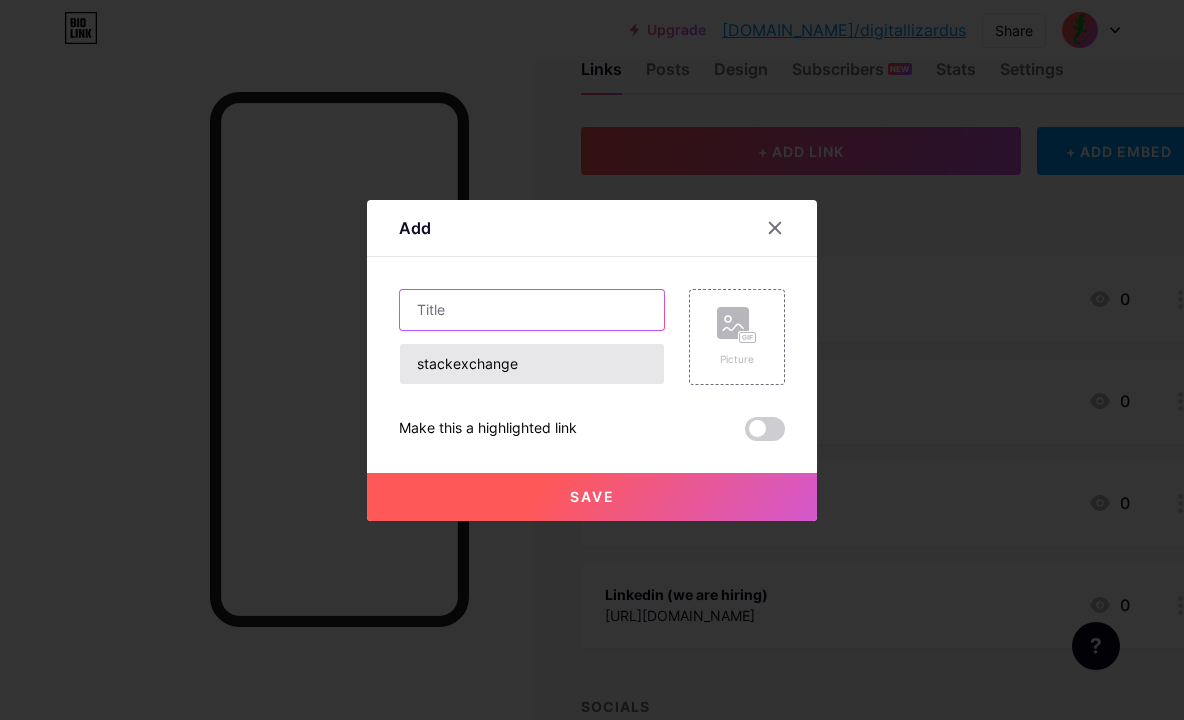 paste on "stackexchange" 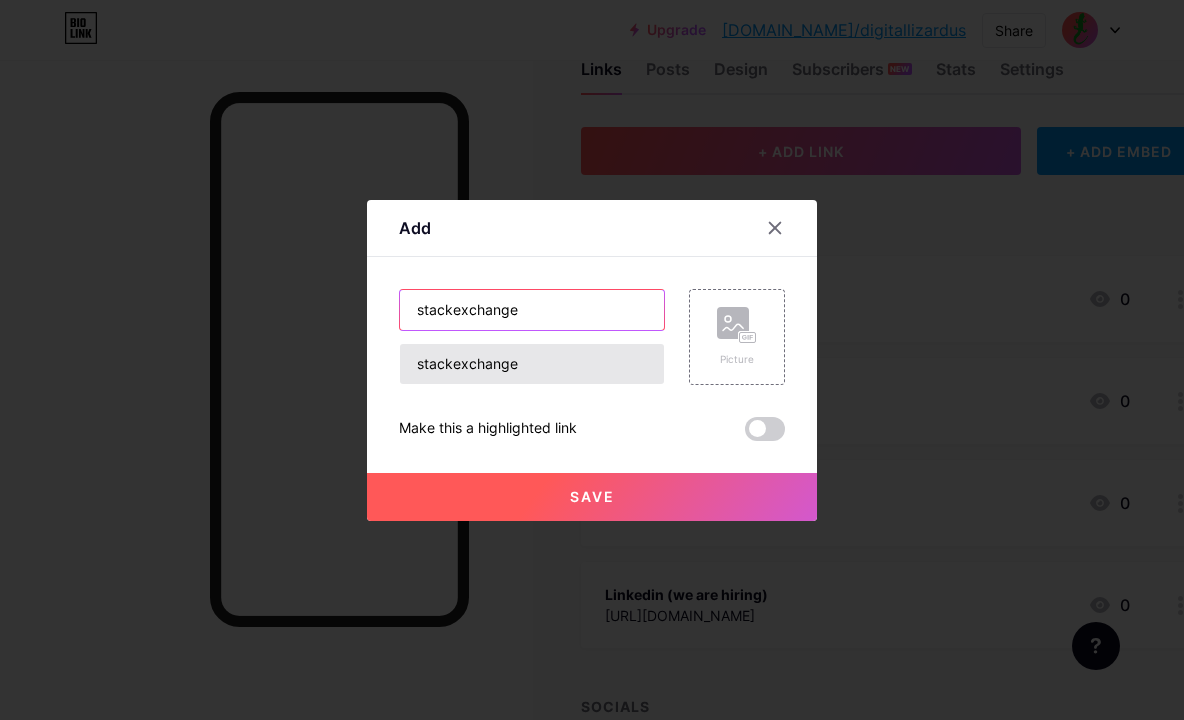 type on "stackexchange" 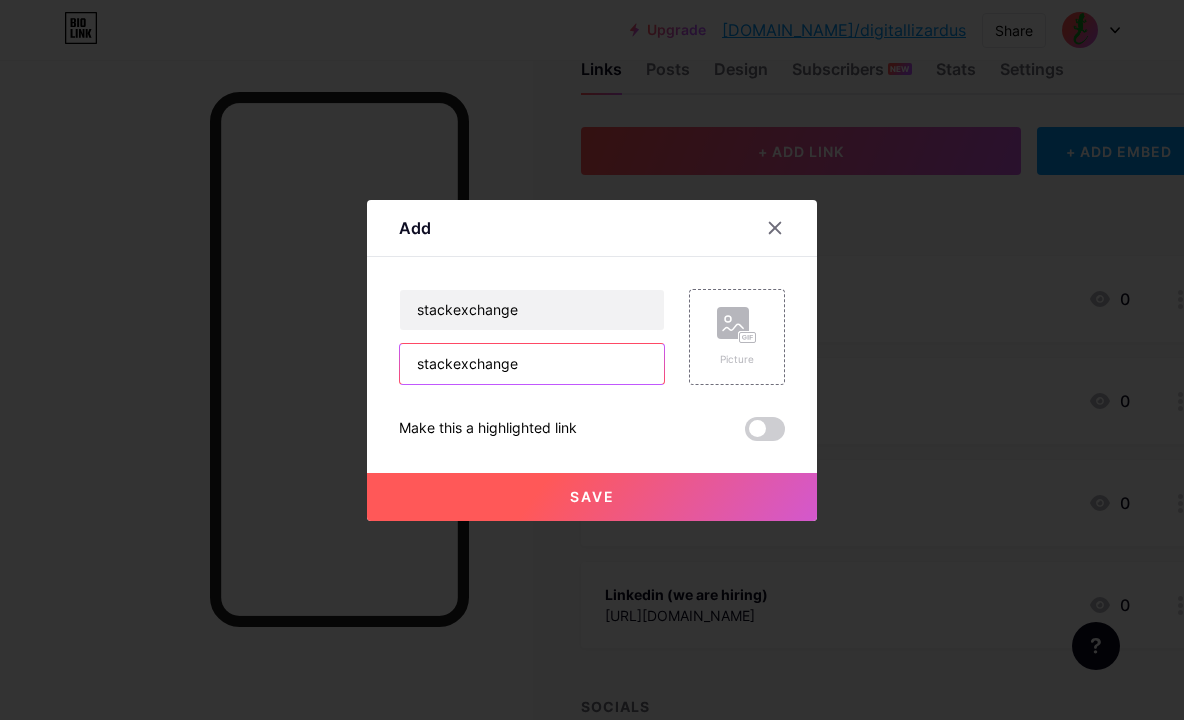 drag, startPoint x: 532, startPoint y: 365, endPoint x: 336, endPoint y: 372, distance: 196.12495 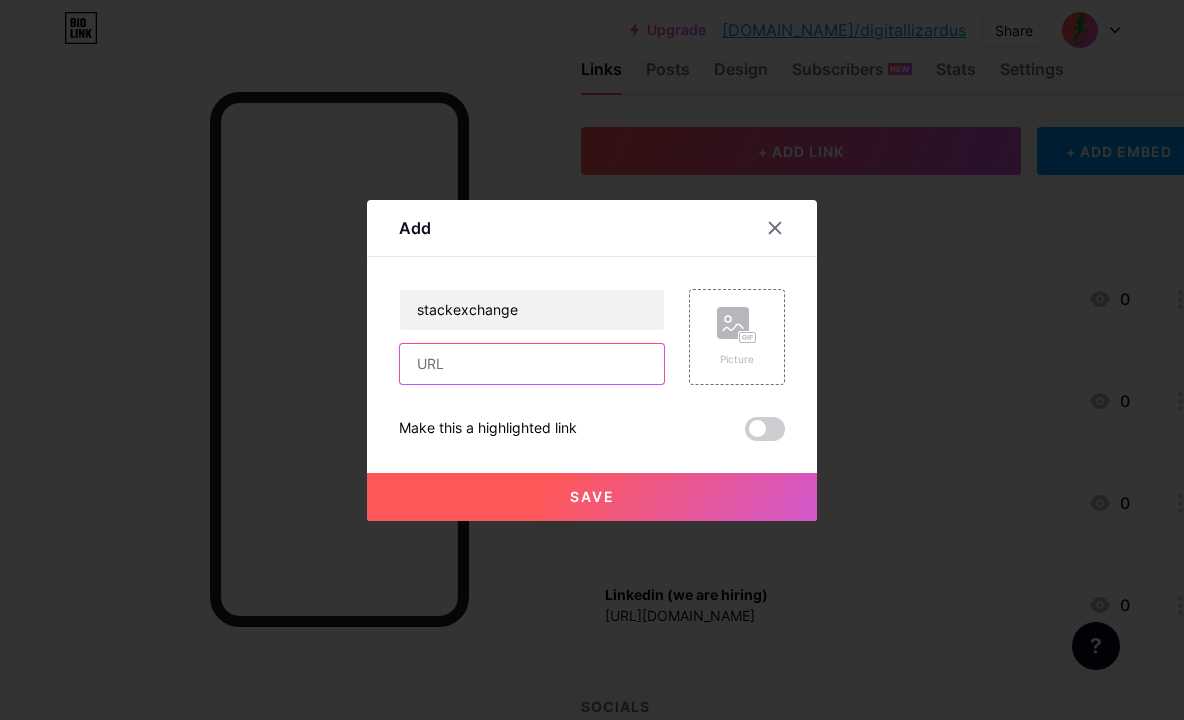 paste on "[URL][DOMAIN_NAME]" 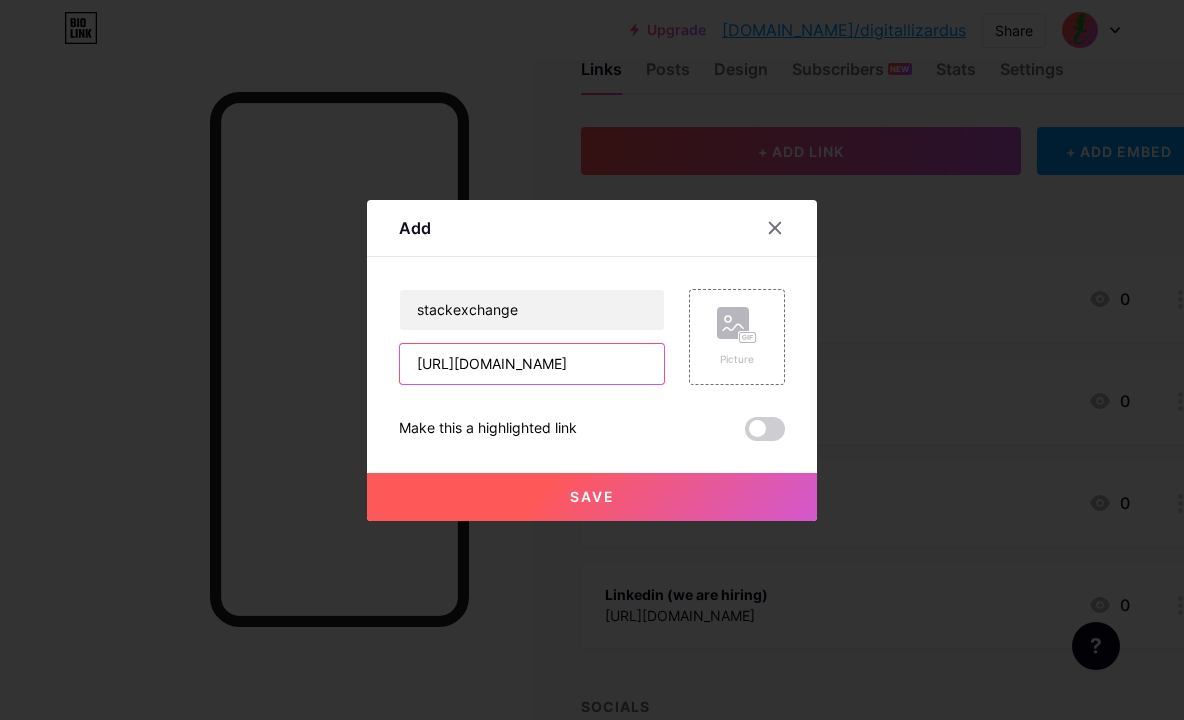 scroll, scrollTop: 0, scrollLeft: 177, axis: horizontal 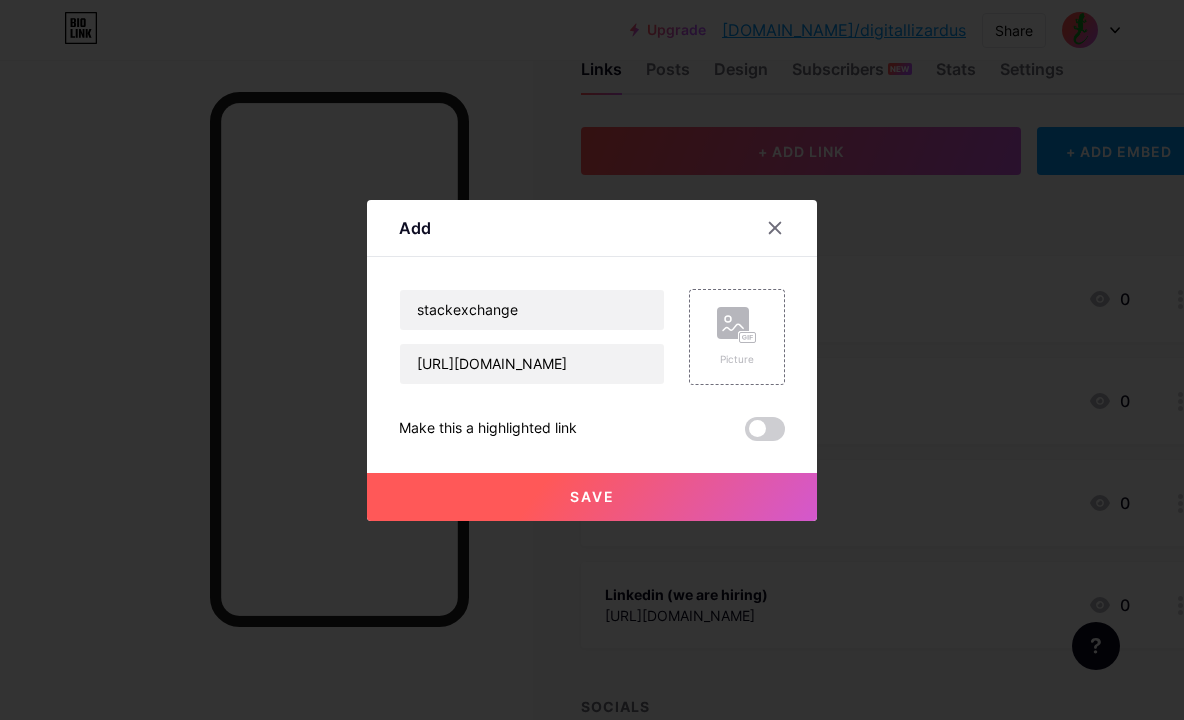 click on "Save" at bounding box center (592, 497) 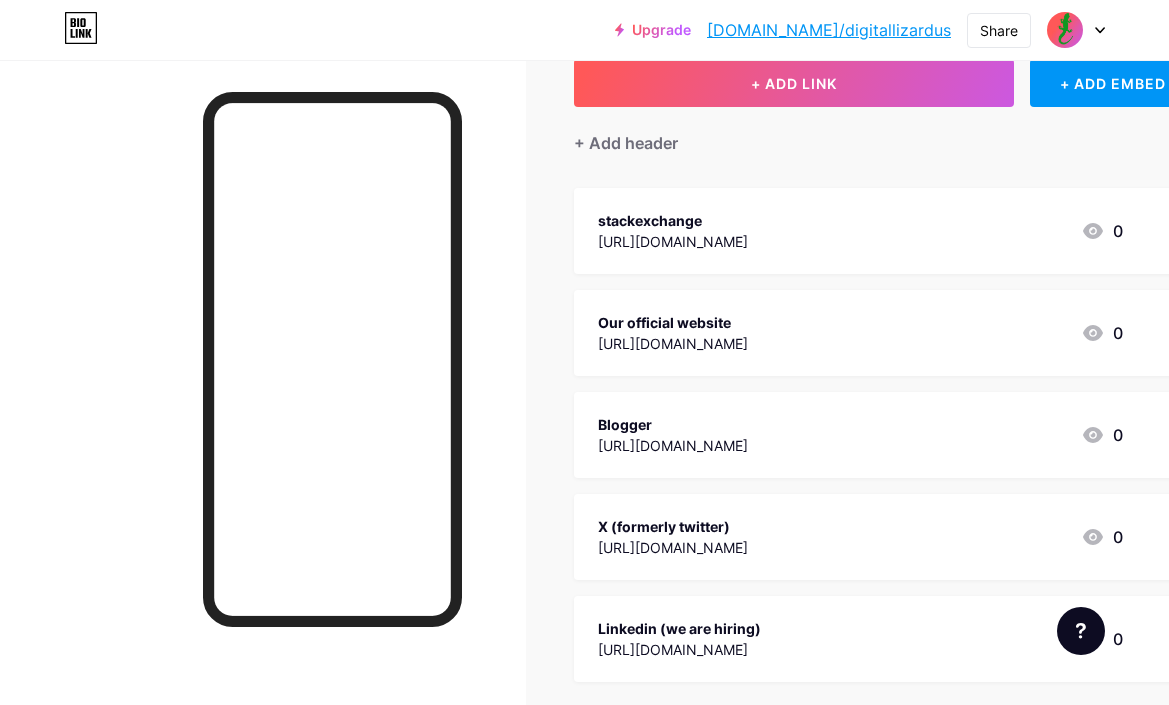 scroll, scrollTop: 59, scrollLeft: 0, axis: vertical 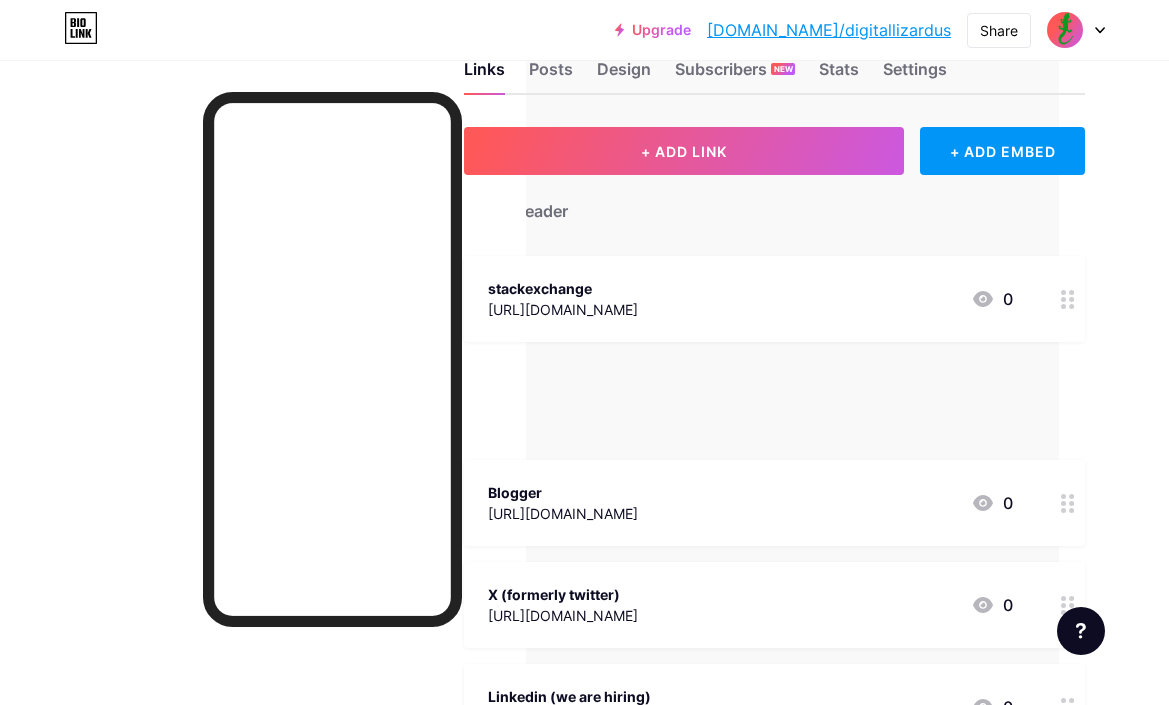 type 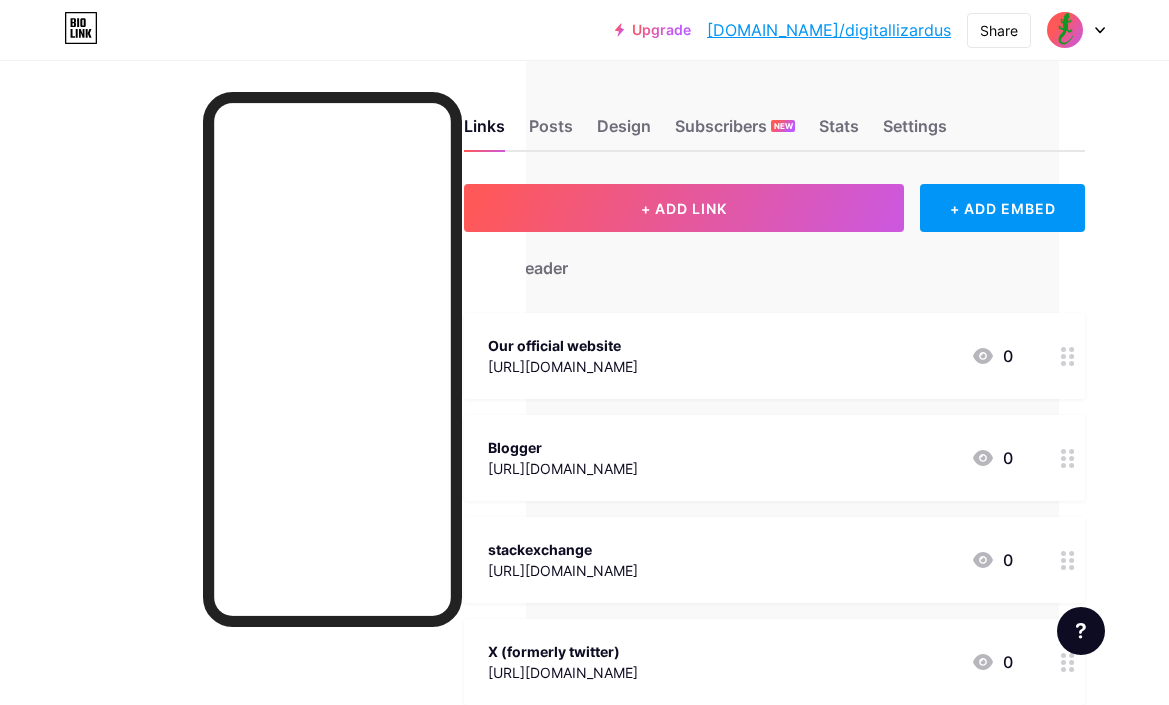scroll, scrollTop: 0, scrollLeft: 117, axis: horizontal 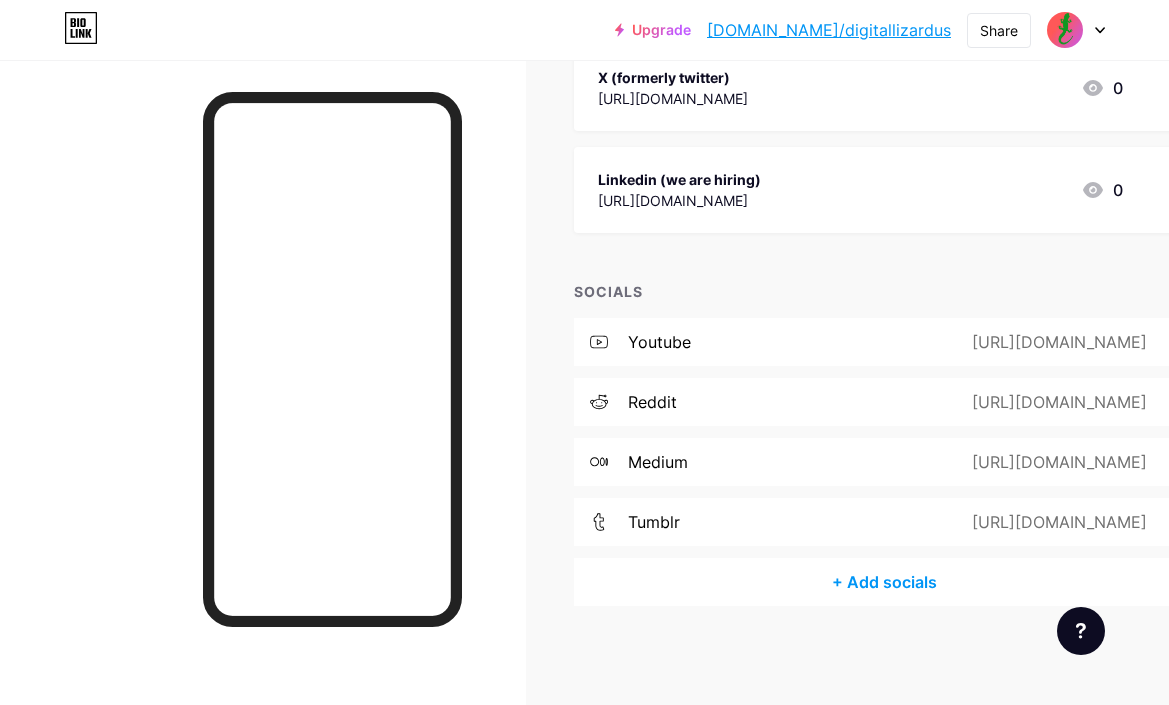 click on "+ Add socials" at bounding box center [884, 582] 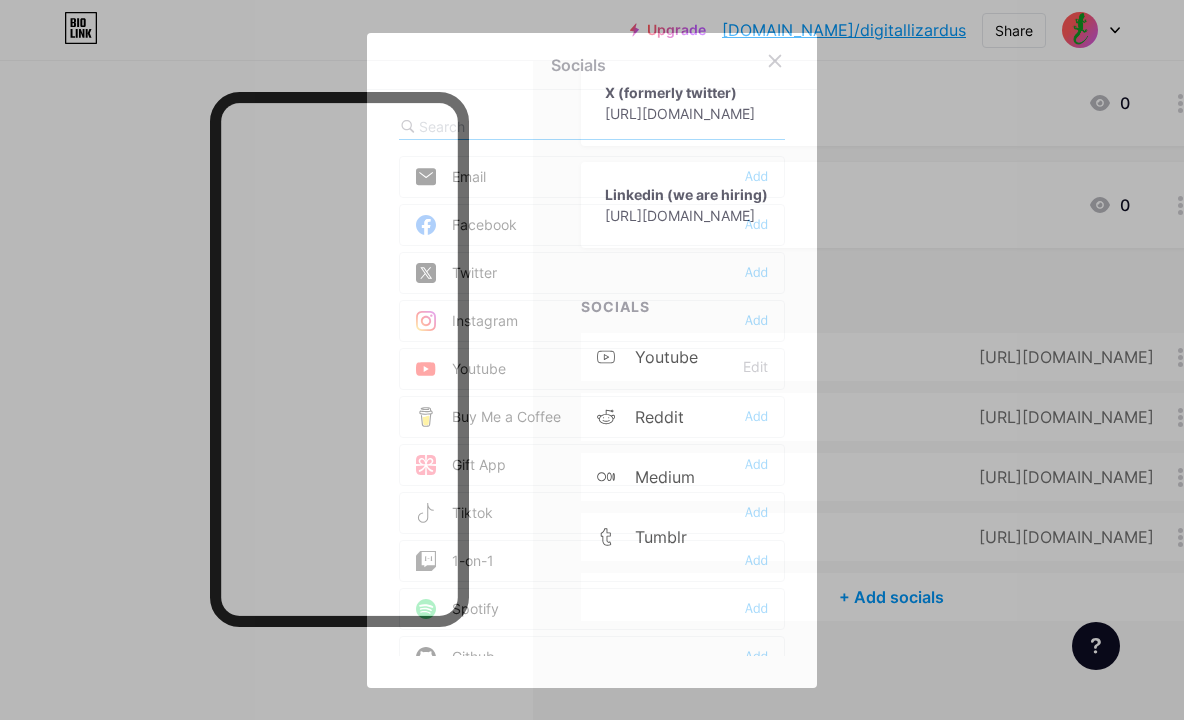 click at bounding box center (529, 126) 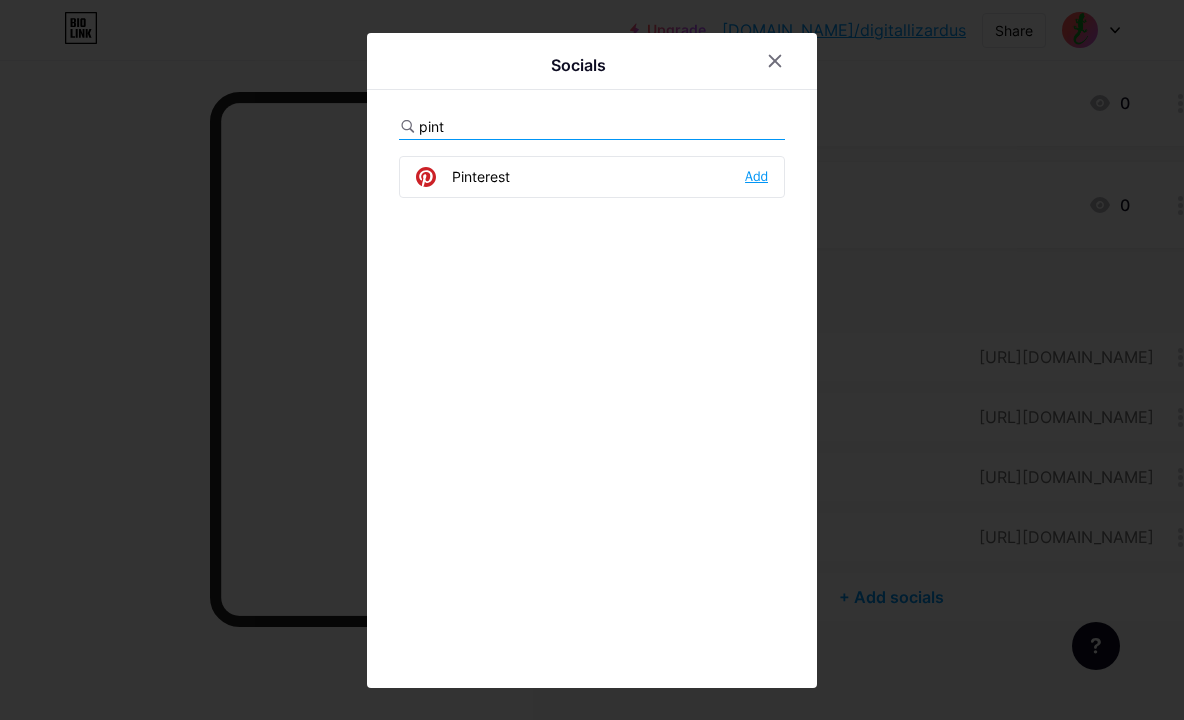 type on "pint" 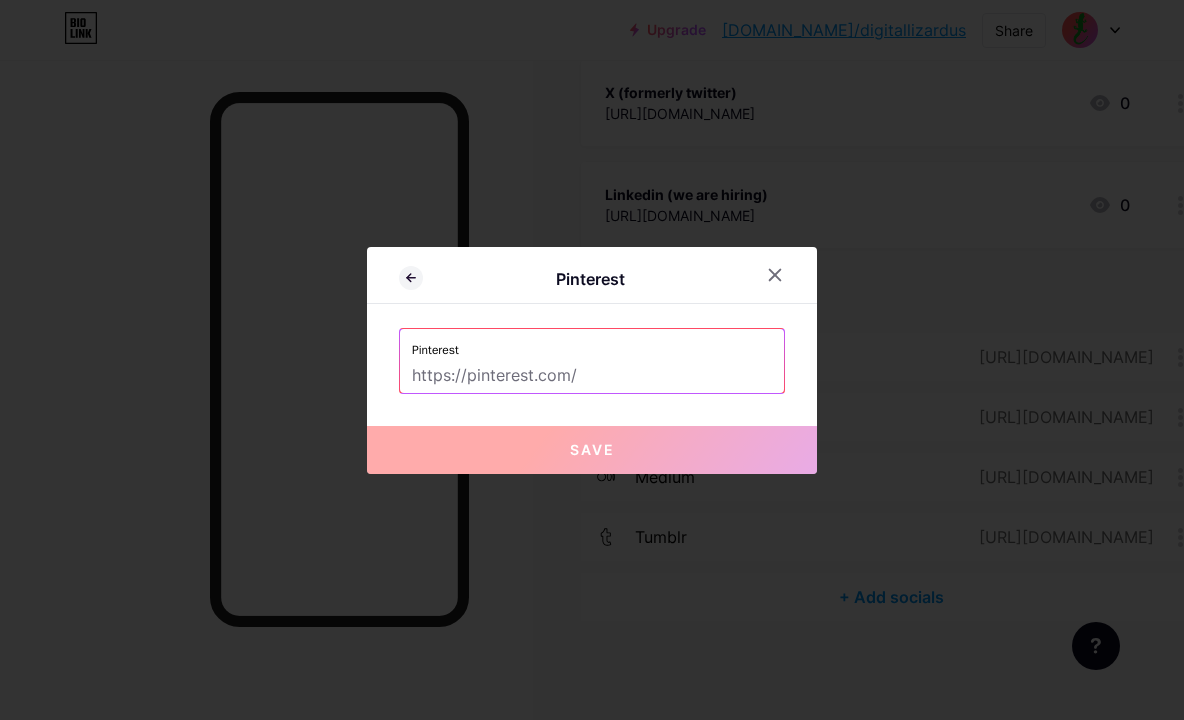 click at bounding box center (592, 376) 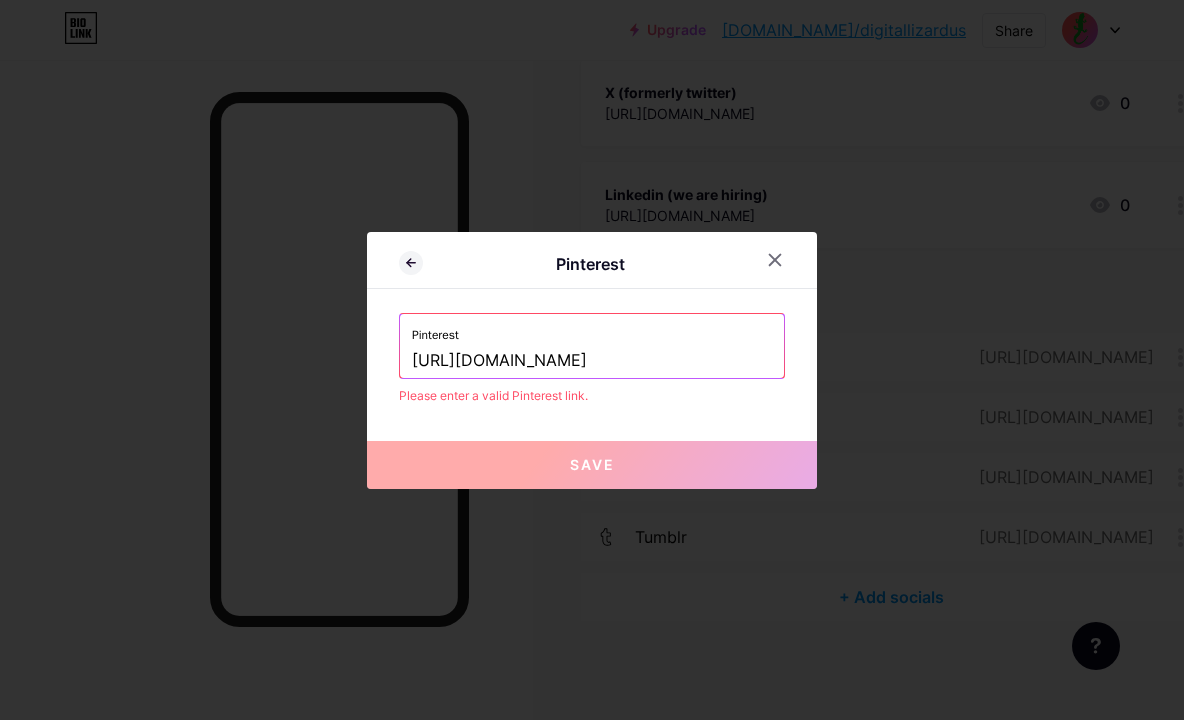 click on "Save" at bounding box center [592, 465] 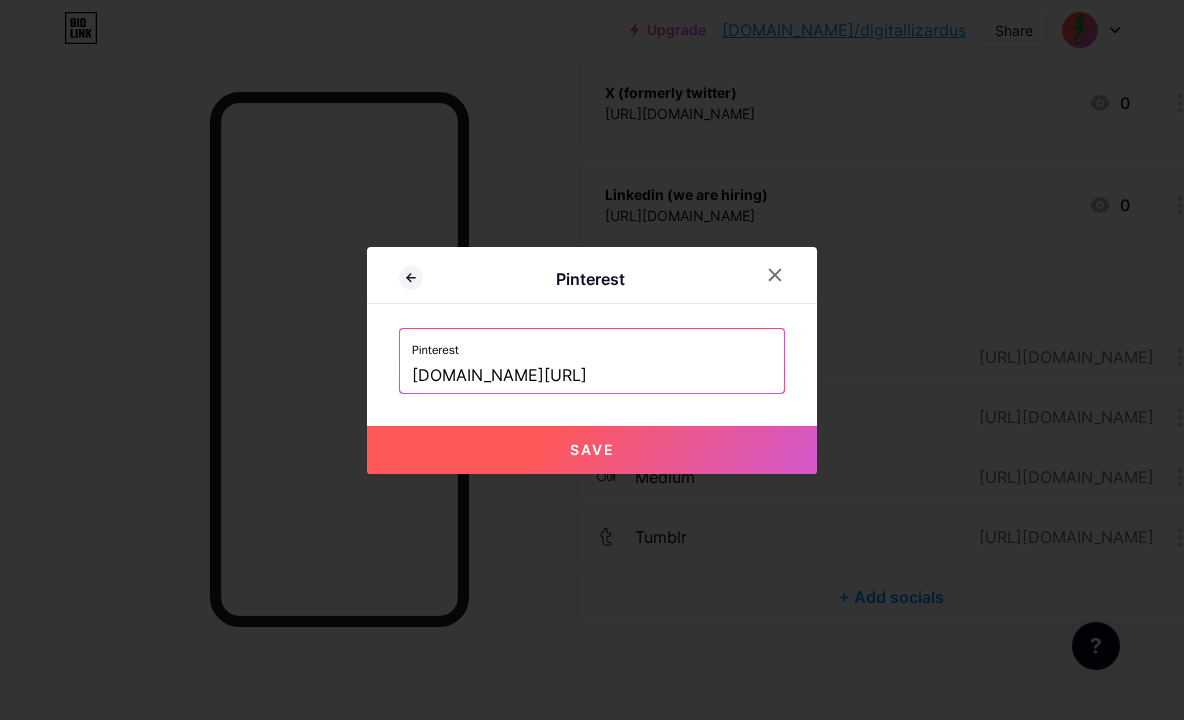 click on "Save" at bounding box center [592, 450] 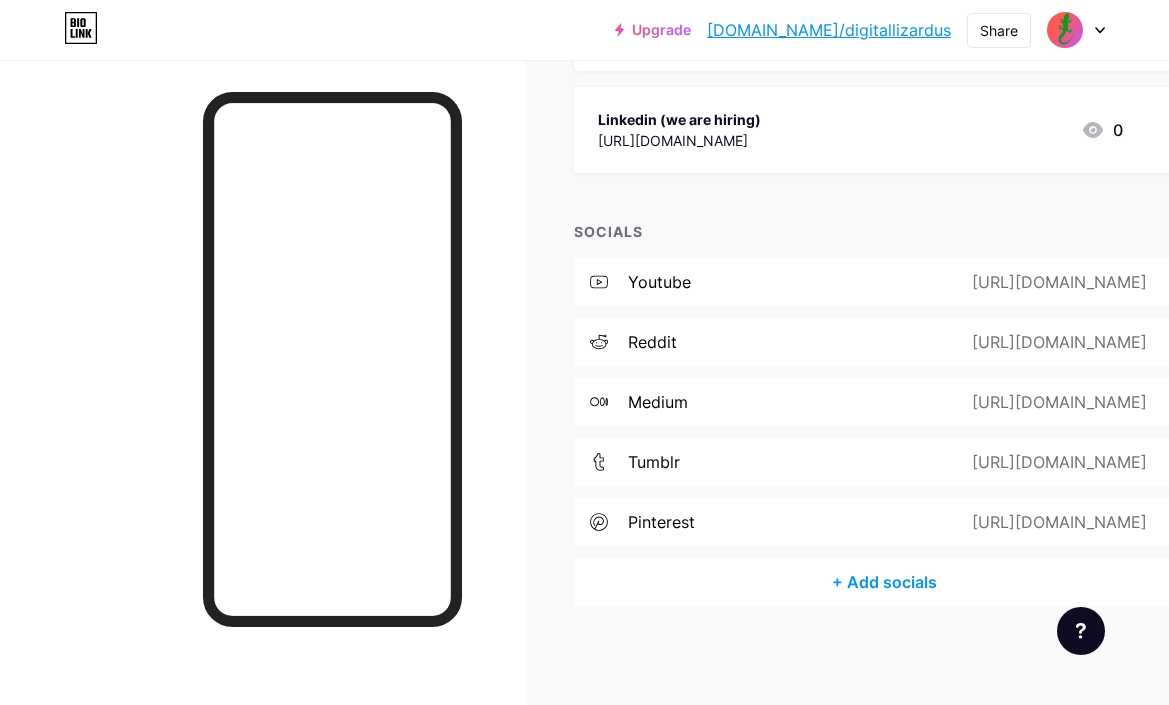 click on "+ Add socials" at bounding box center (884, 582) 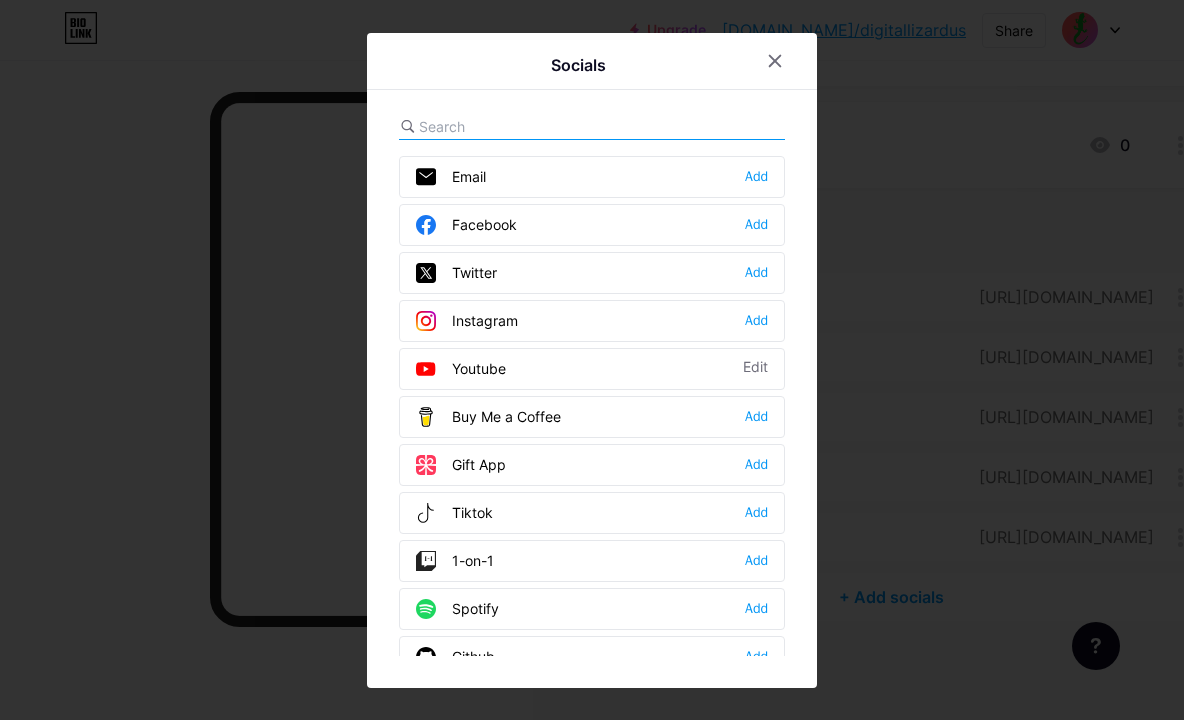 click at bounding box center (529, 126) 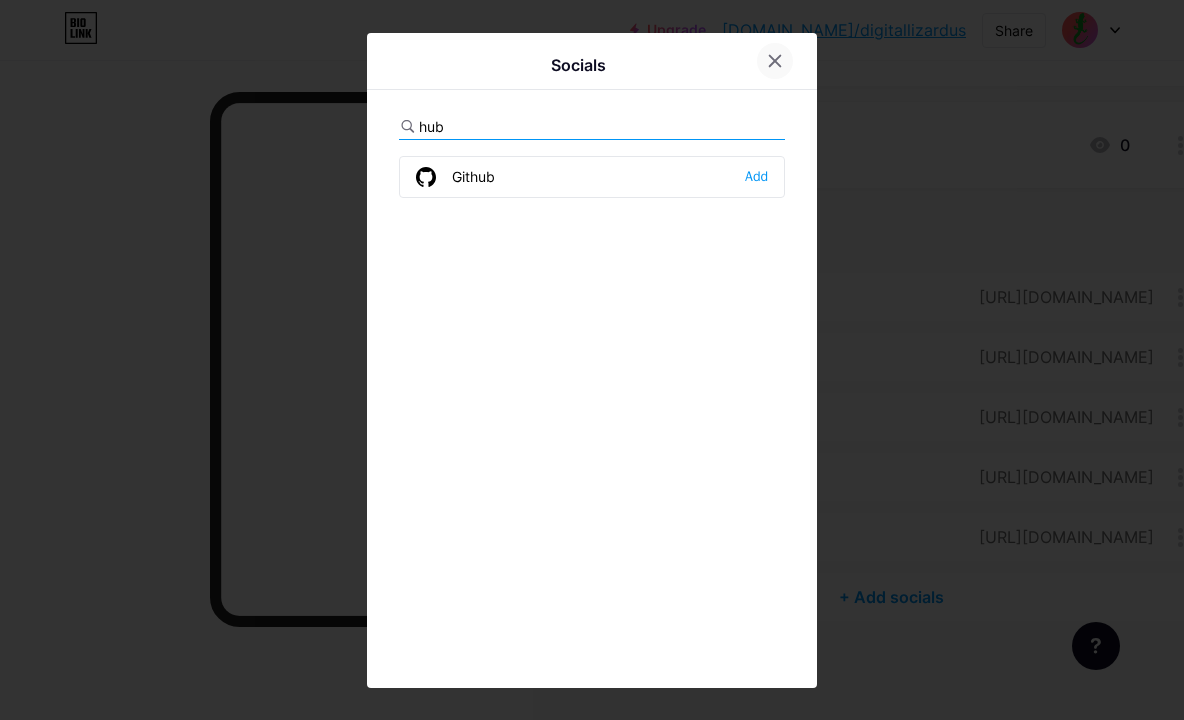 type on "hub" 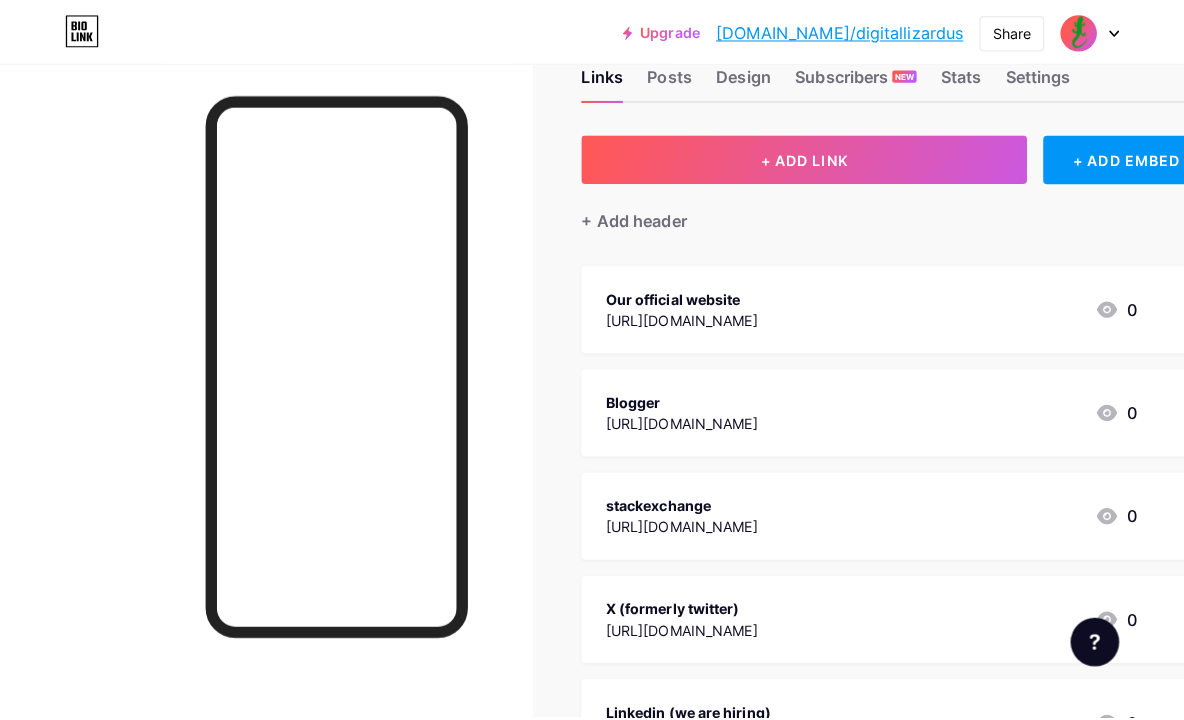 scroll, scrollTop: 0, scrollLeft: 0, axis: both 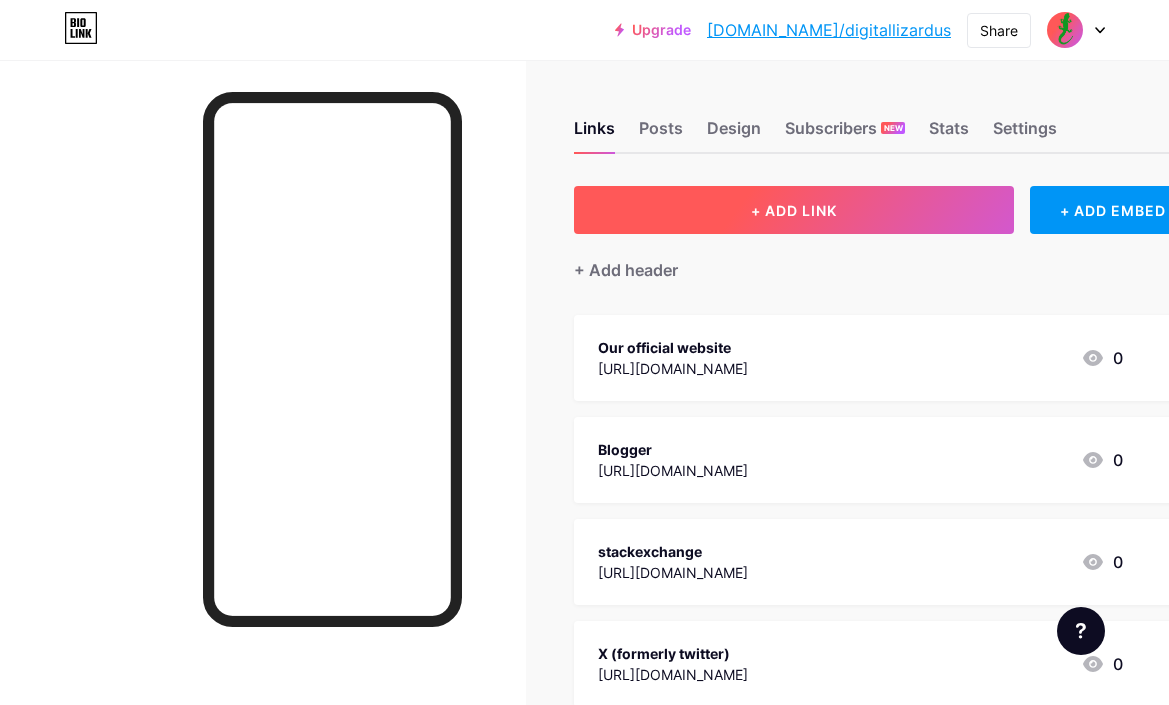 click on "+ ADD LINK" at bounding box center (794, 210) 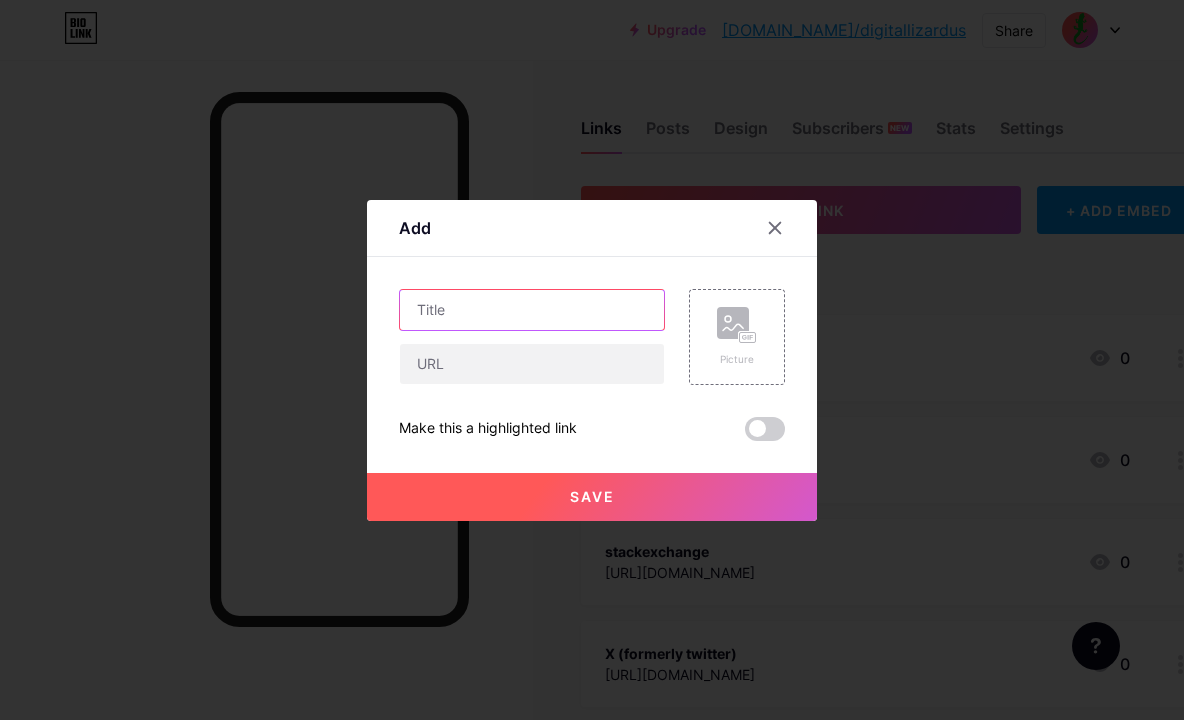 click at bounding box center [532, 310] 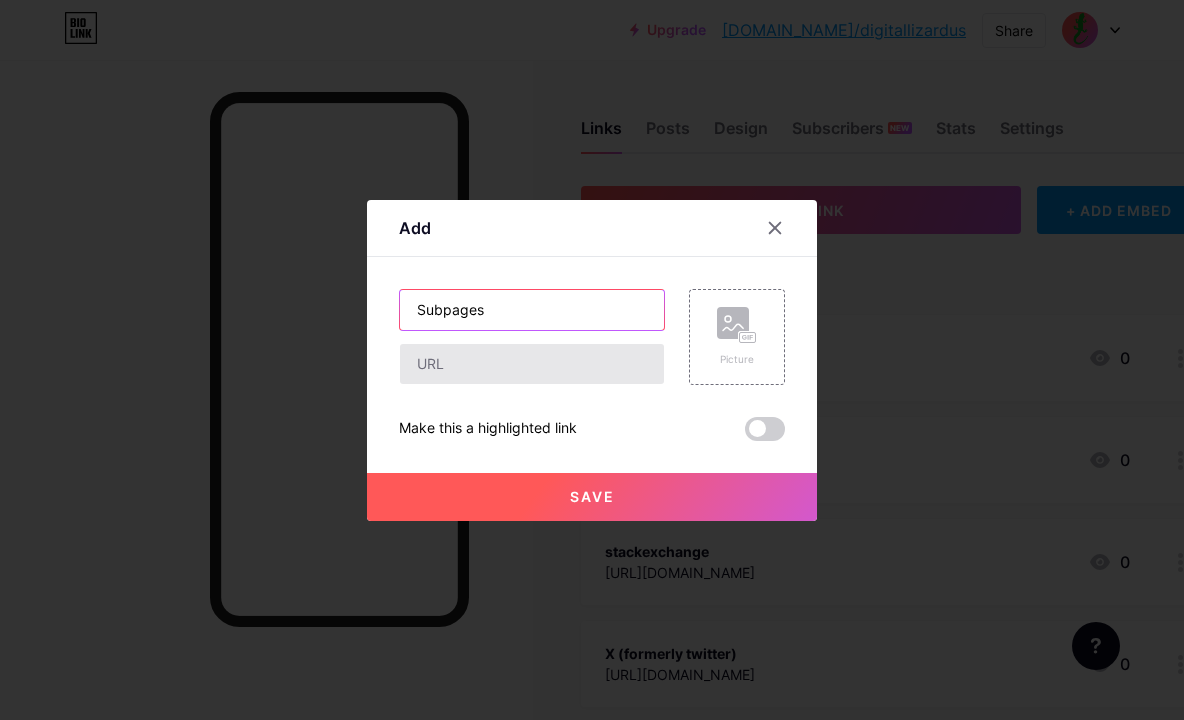 type on "Subpages" 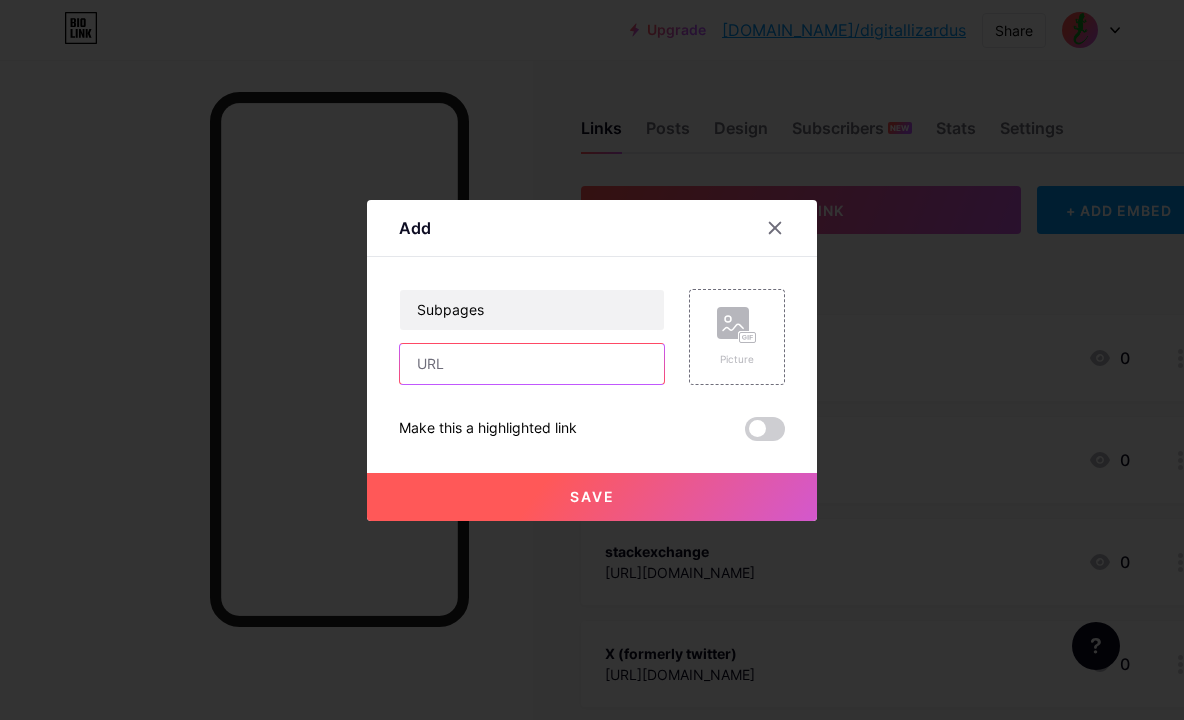 click at bounding box center [532, 364] 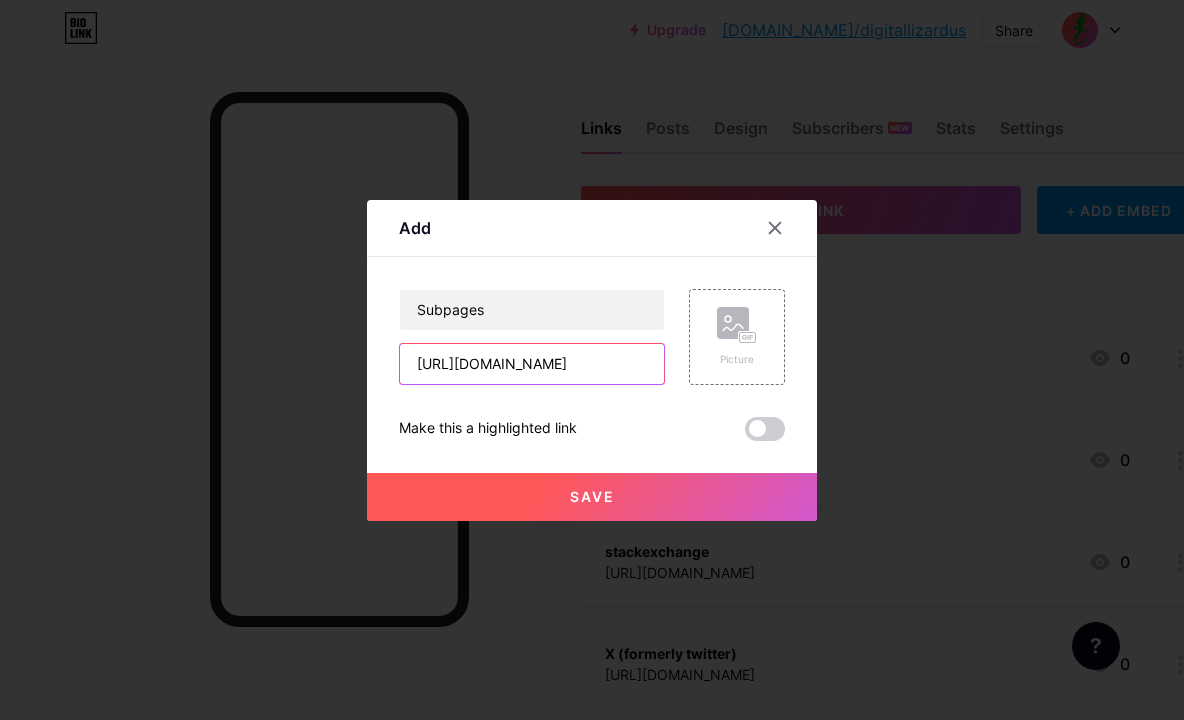 scroll, scrollTop: 0, scrollLeft: 16, axis: horizontal 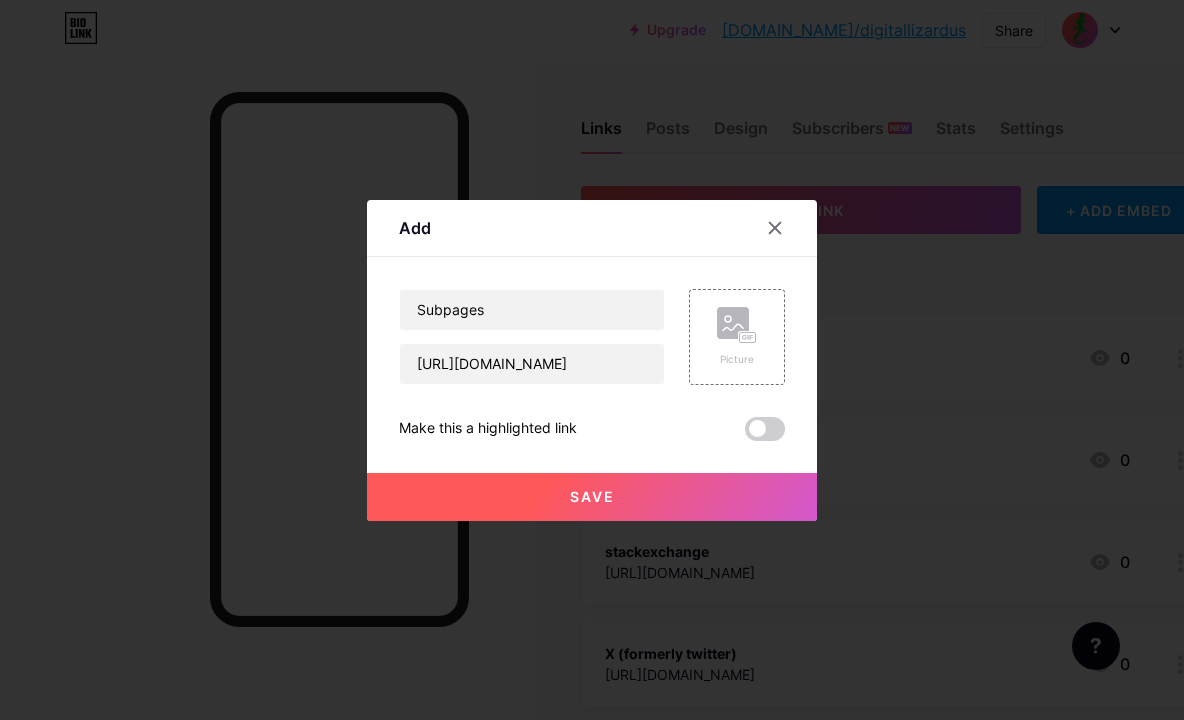 click on "Save" at bounding box center (592, 497) 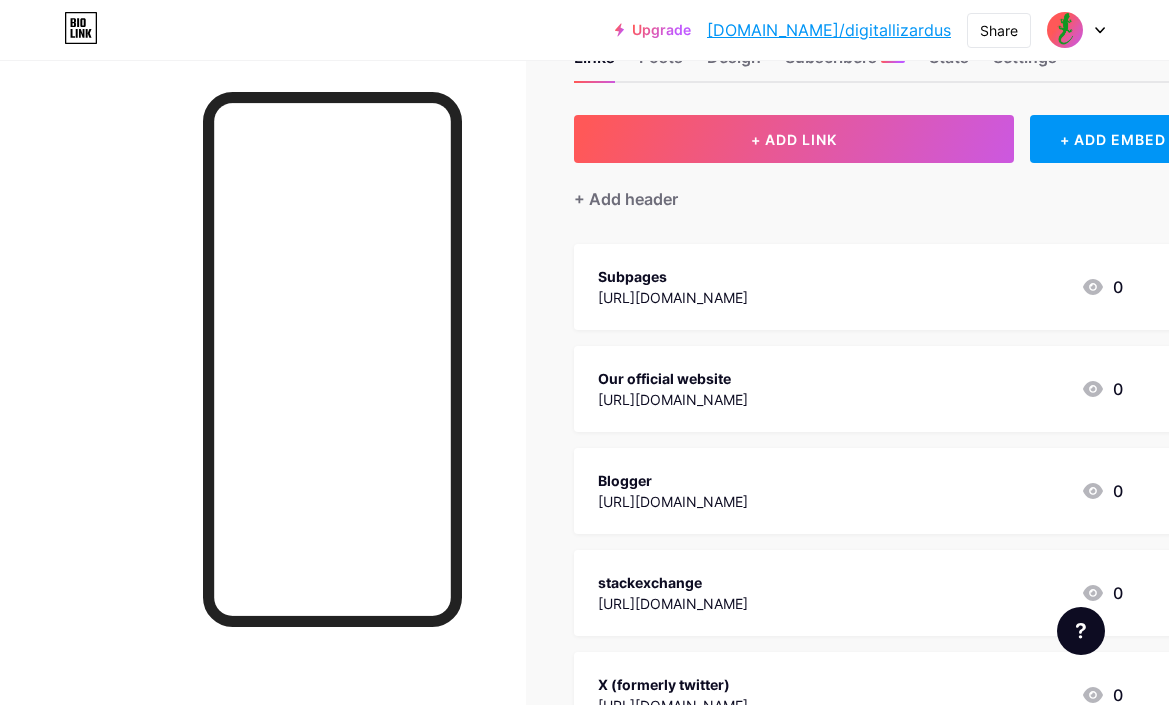 scroll, scrollTop: 0, scrollLeft: 0, axis: both 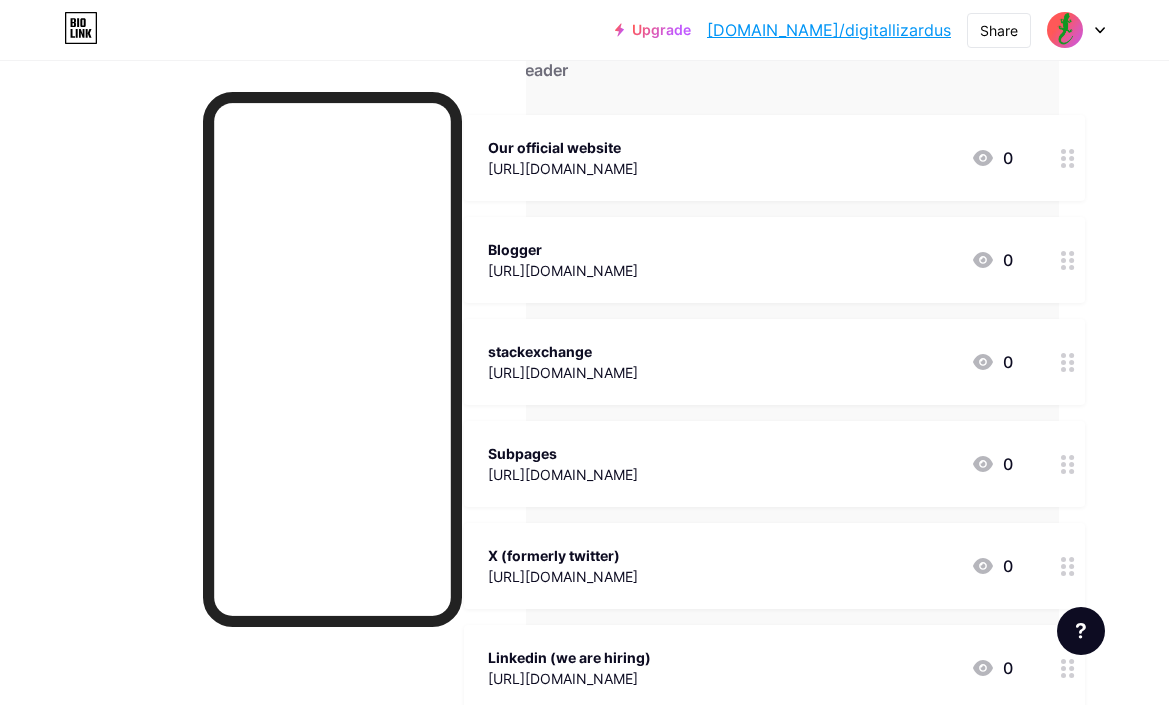 click on "stackexchange
[URL][DOMAIN_NAME]
0" at bounding box center (750, 362) 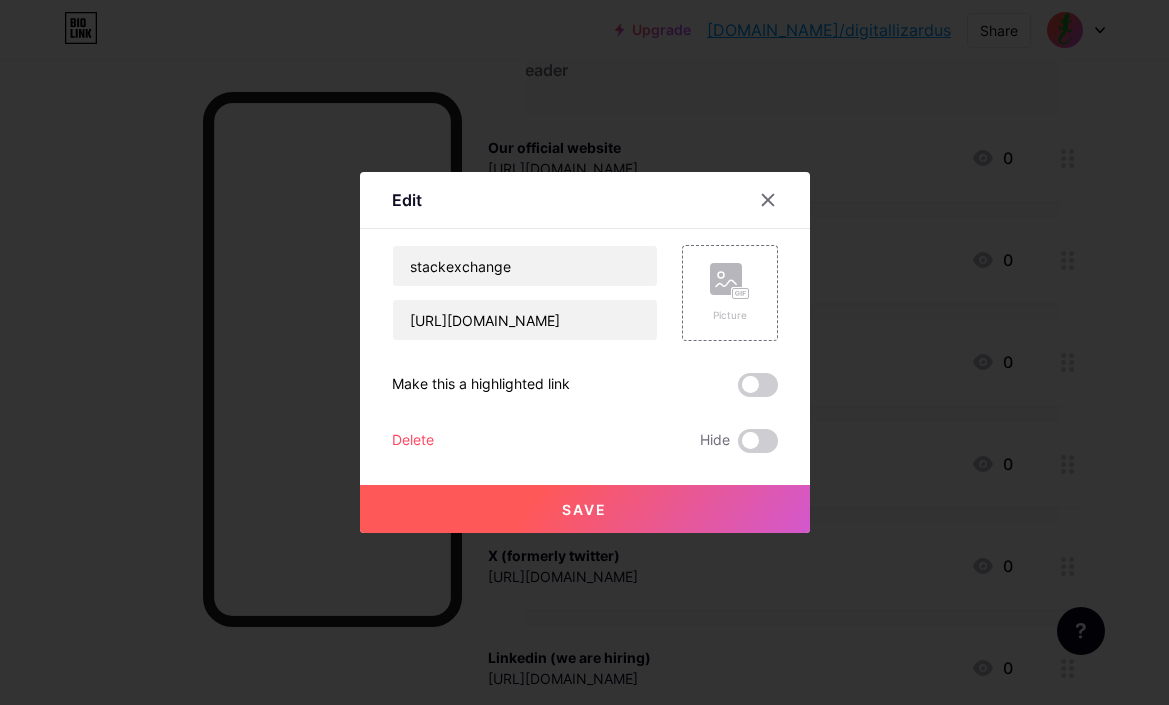 scroll, scrollTop: 200, scrollLeft: 102, axis: both 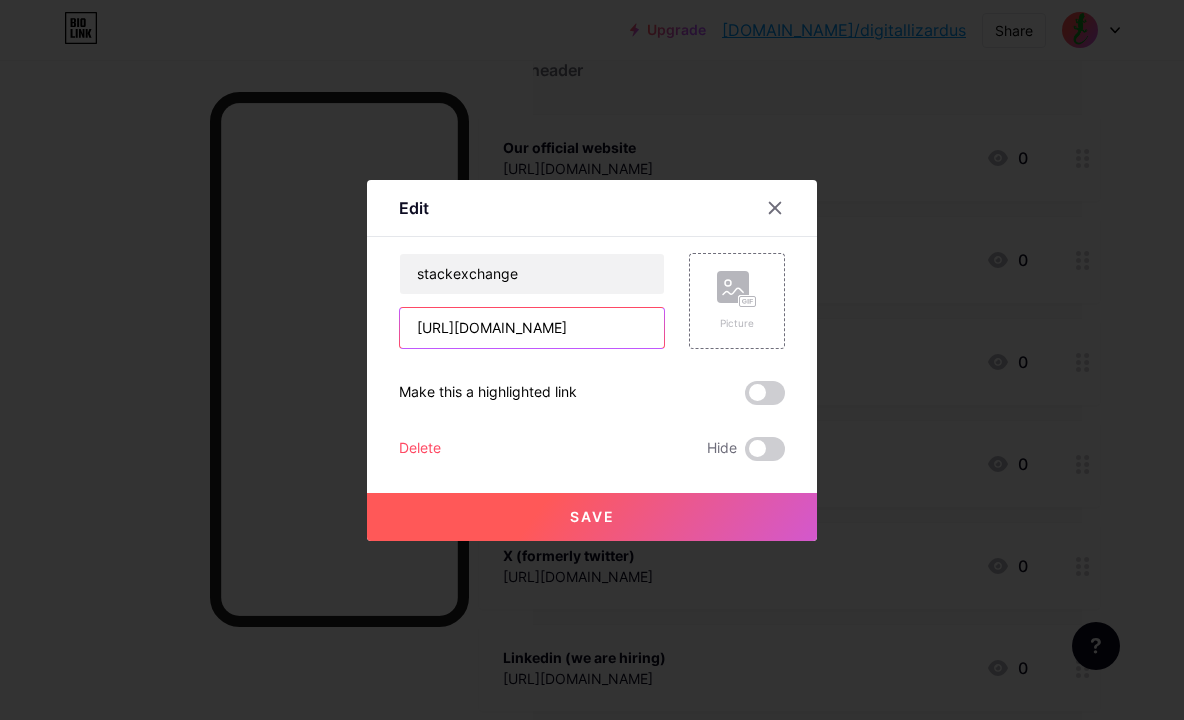 click on "[URL][DOMAIN_NAME]" at bounding box center (532, 328) 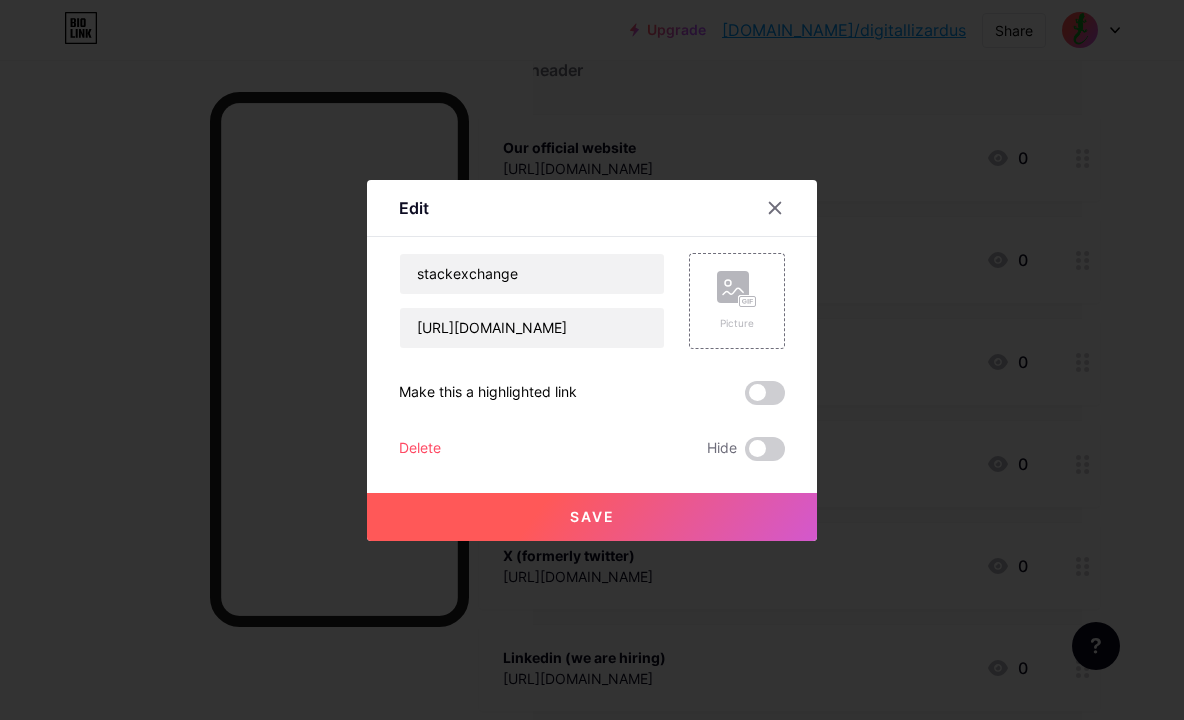 click on "Save" at bounding box center (592, 517) 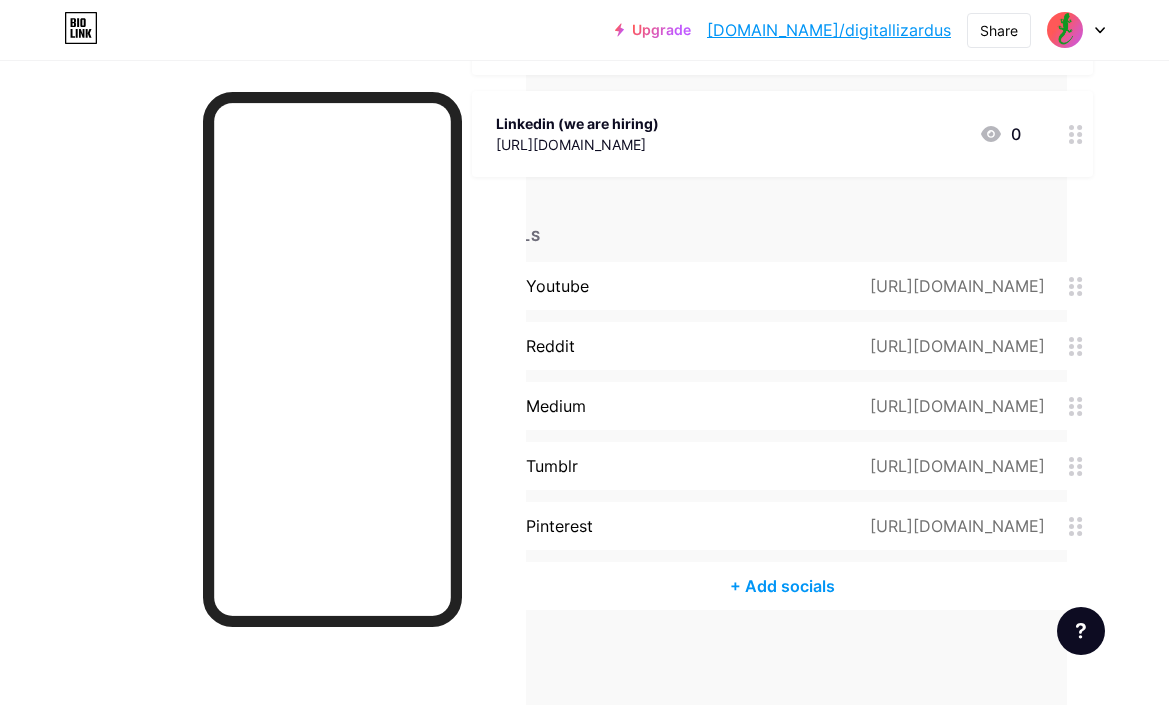 scroll, scrollTop: 738, scrollLeft: 102, axis: both 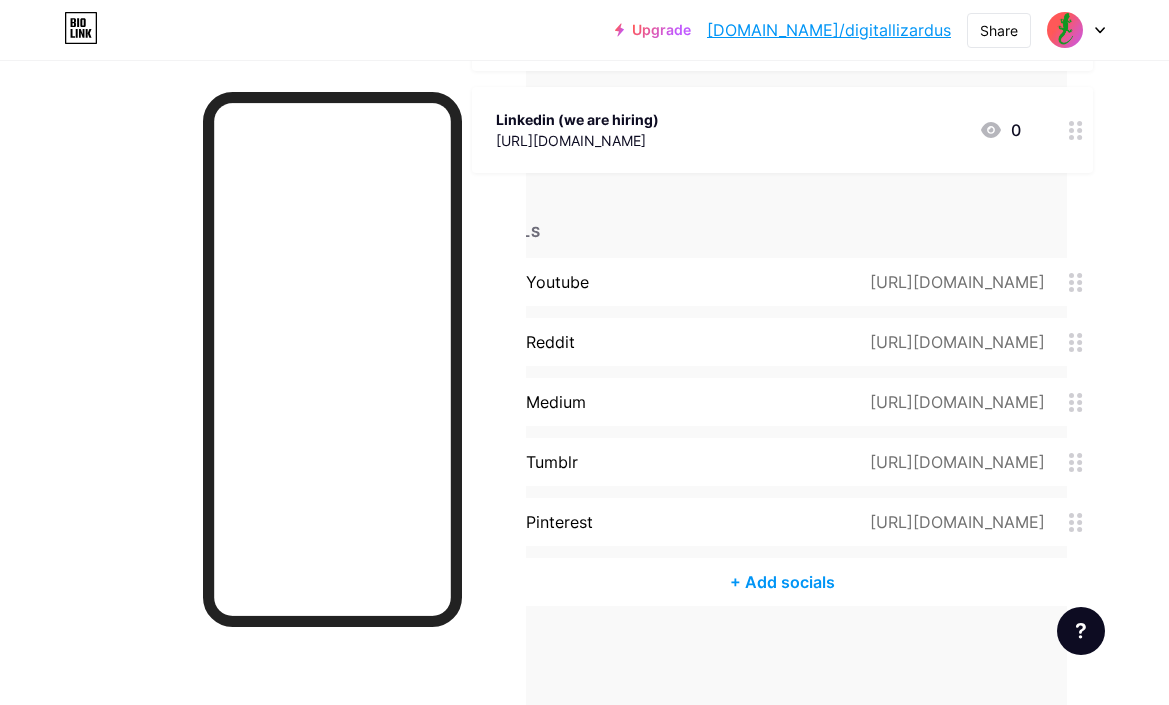 click on "+ Add socials" at bounding box center [782, 582] 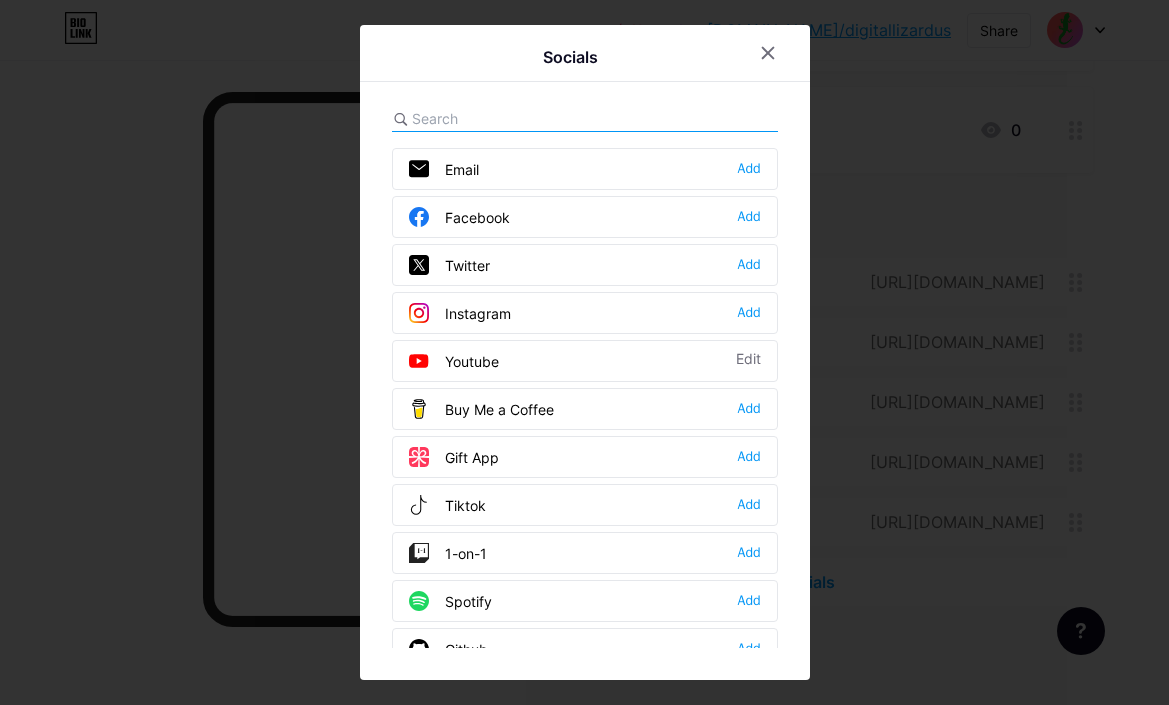 scroll, scrollTop: 723, scrollLeft: 102, axis: both 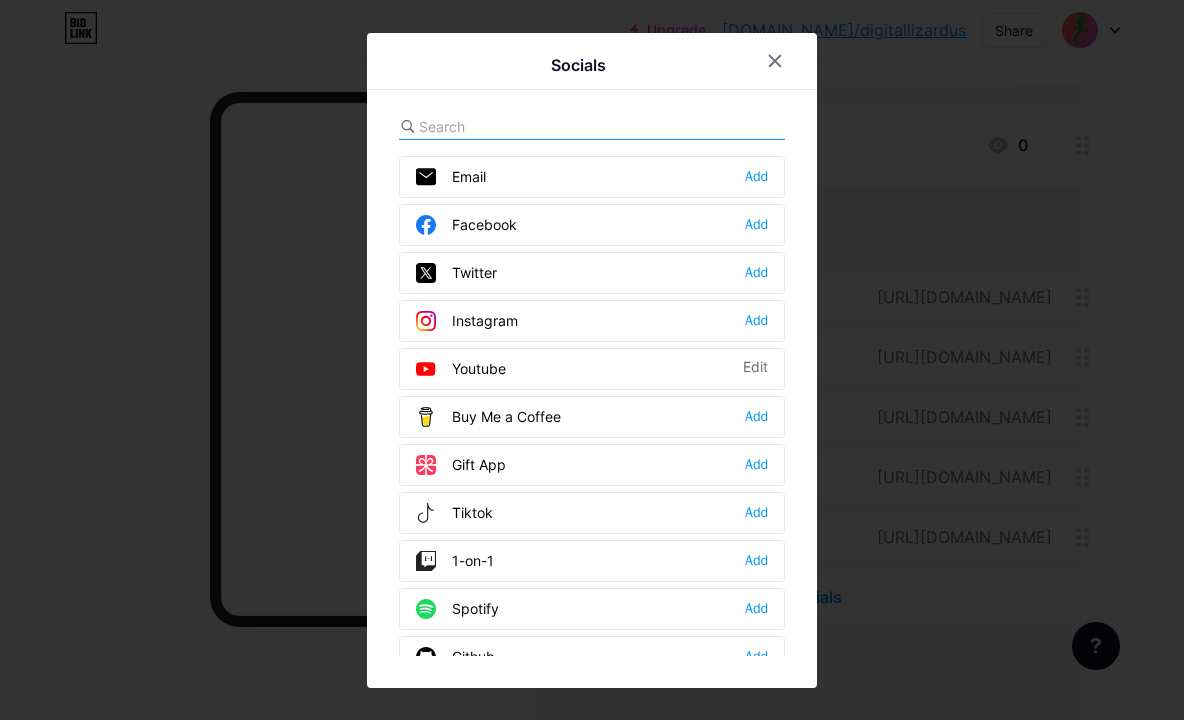 click at bounding box center (529, 126) 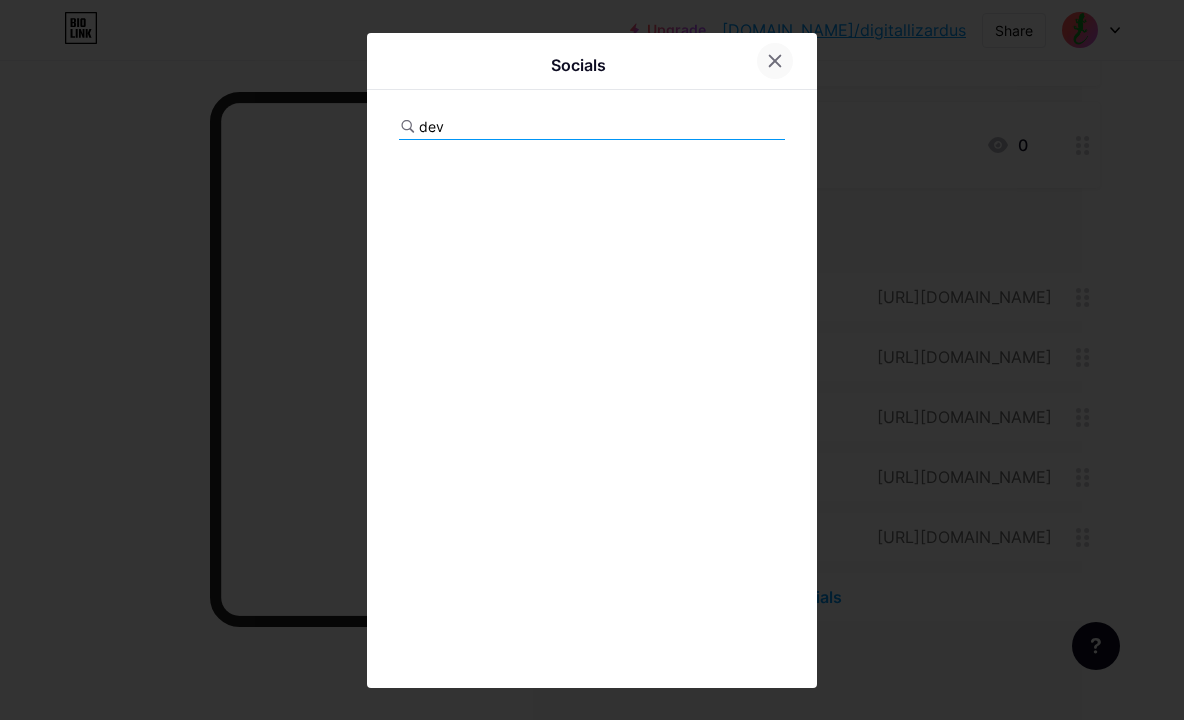 type on "dev" 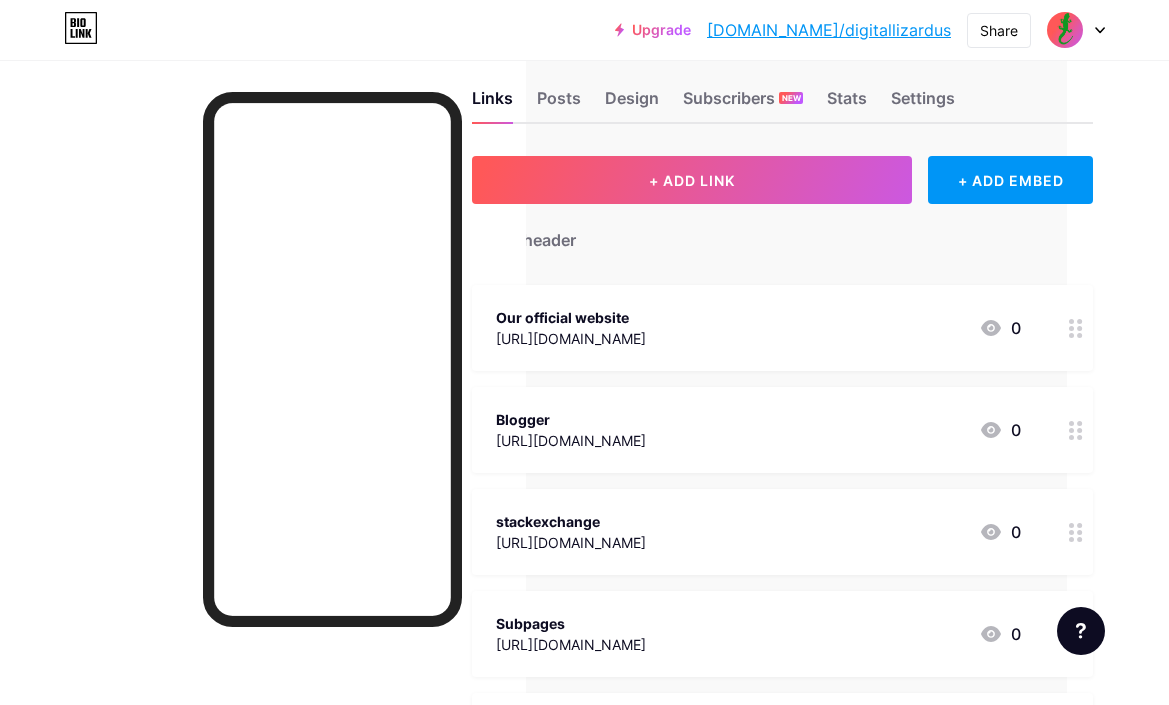 scroll, scrollTop: 0, scrollLeft: 102, axis: horizontal 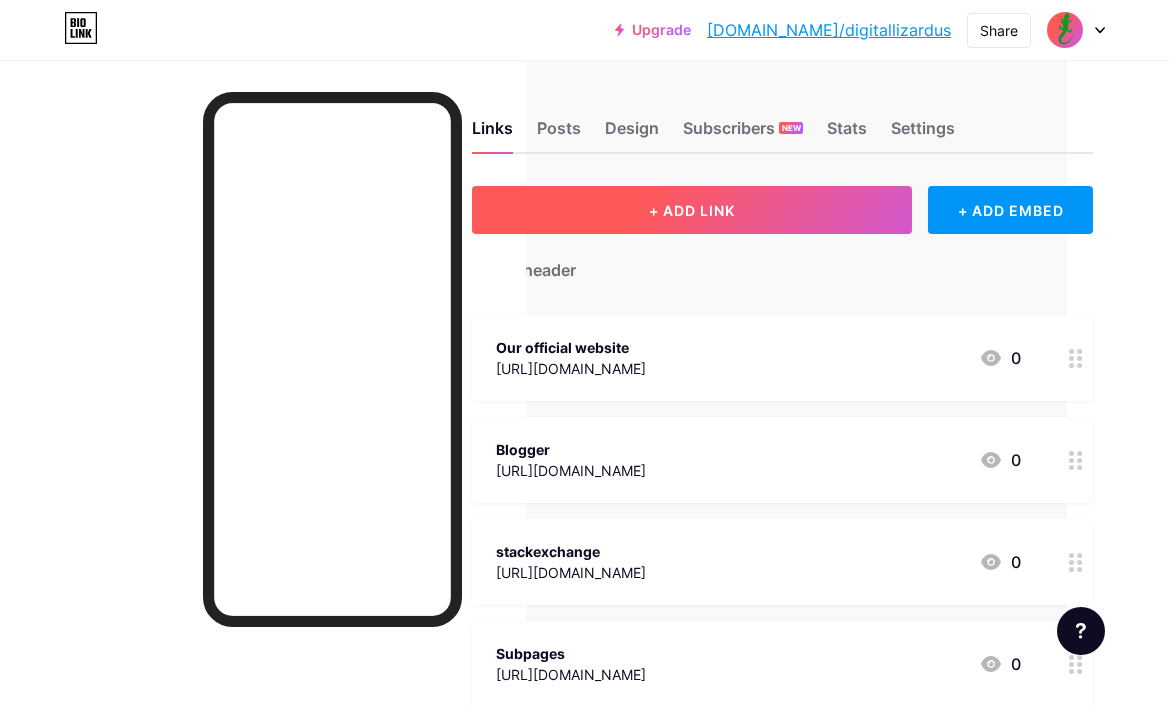 click on "+ ADD LINK" at bounding box center [692, 210] 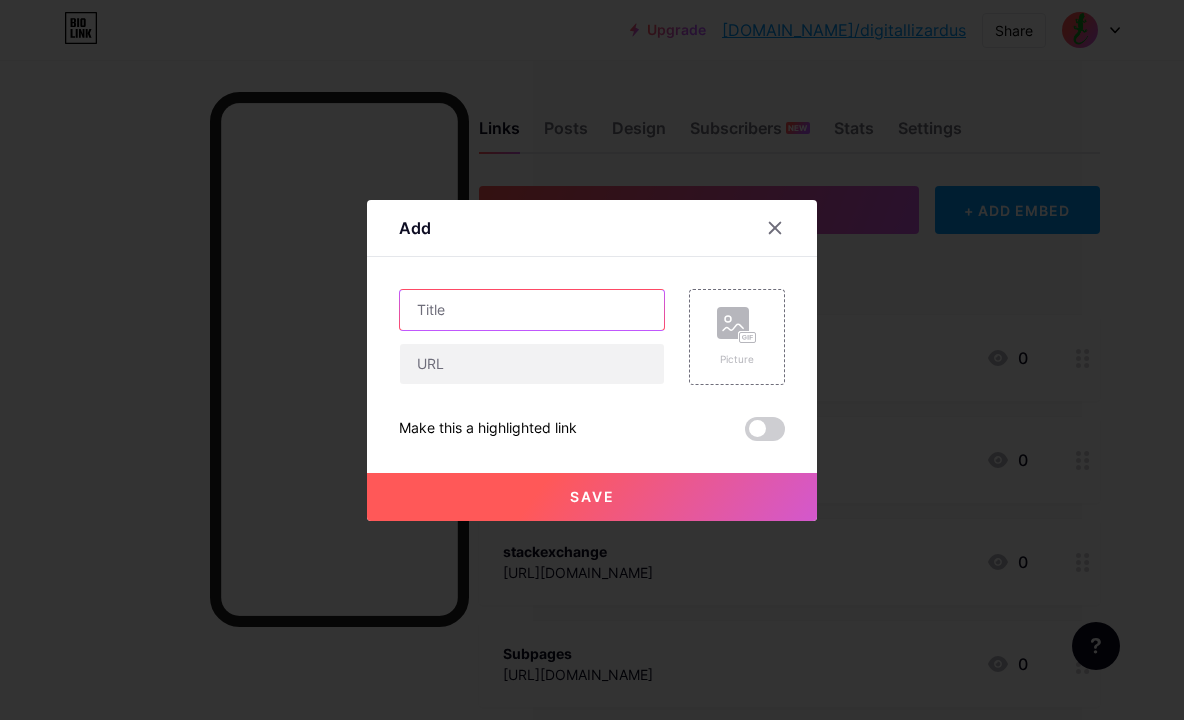 click at bounding box center (532, 310) 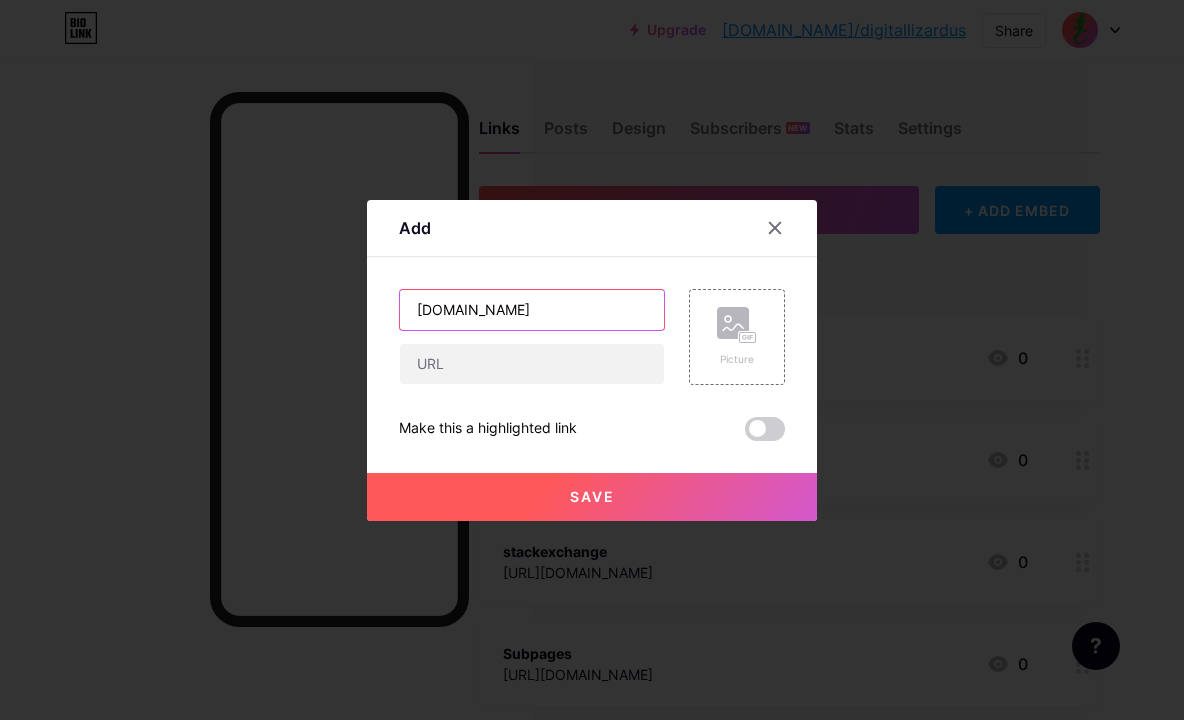 type on "[DOMAIN_NAME]" 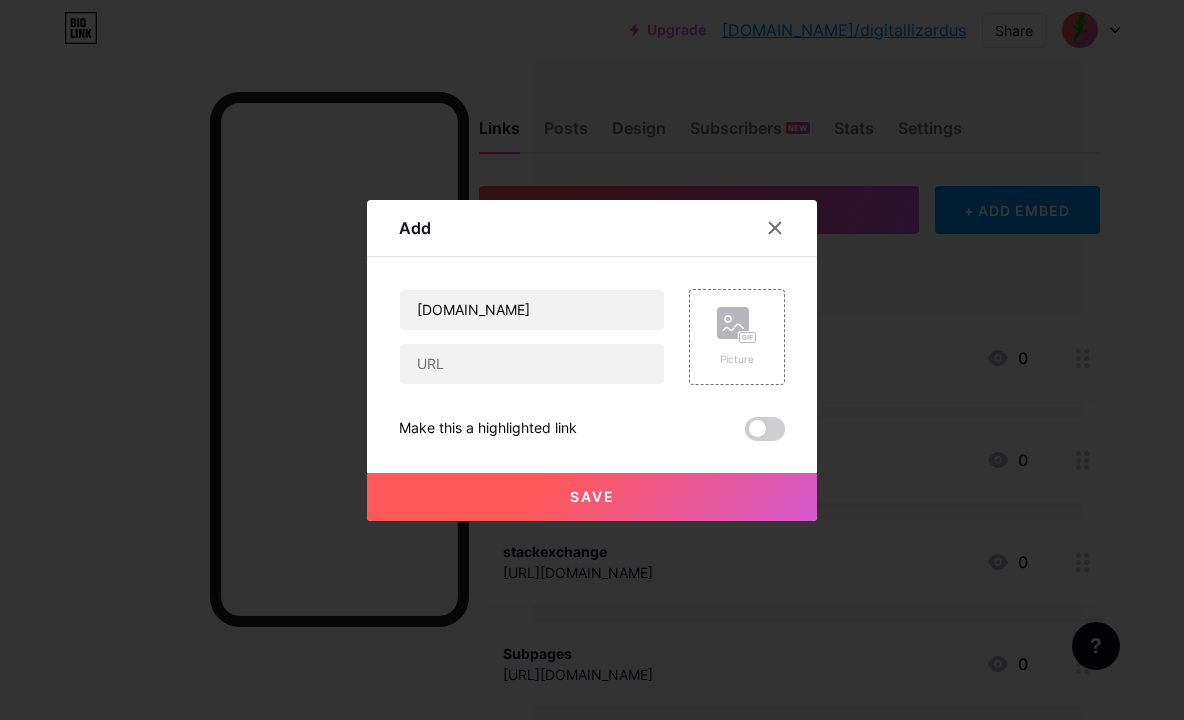 click on "[DOMAIN_NAME]                         Picture
Make this a highlighted link
Save" at bounding box center [592, 365] 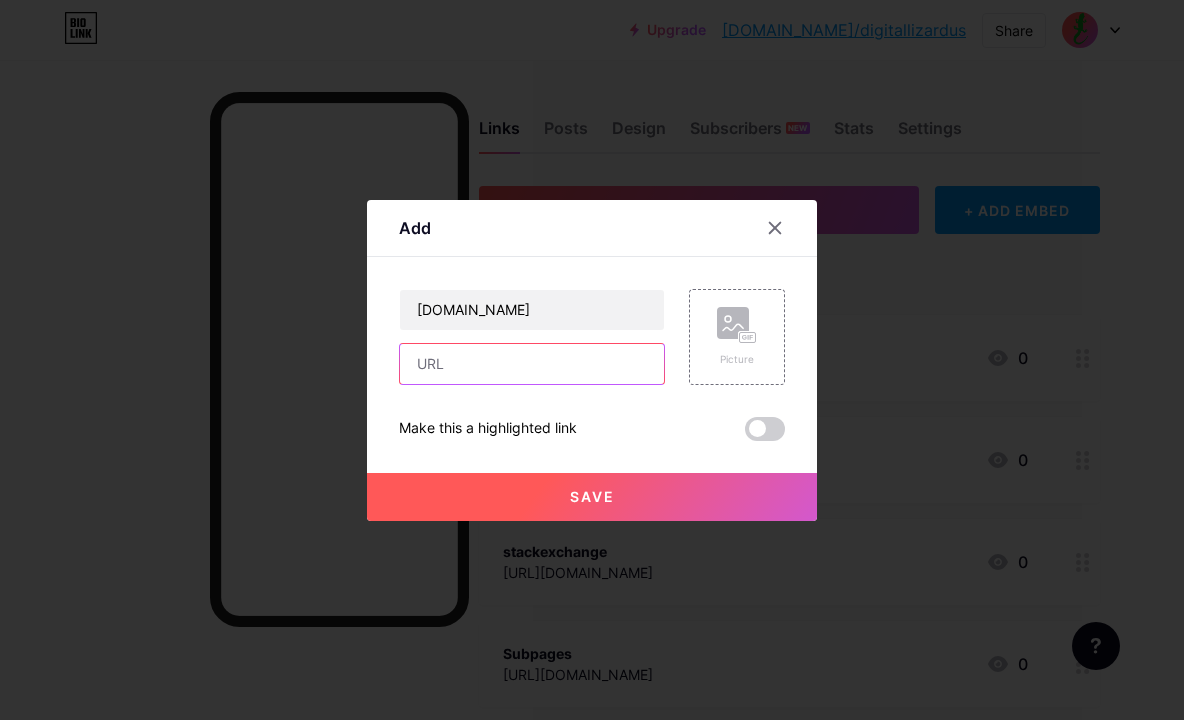 click at bounding box center [532, 364] 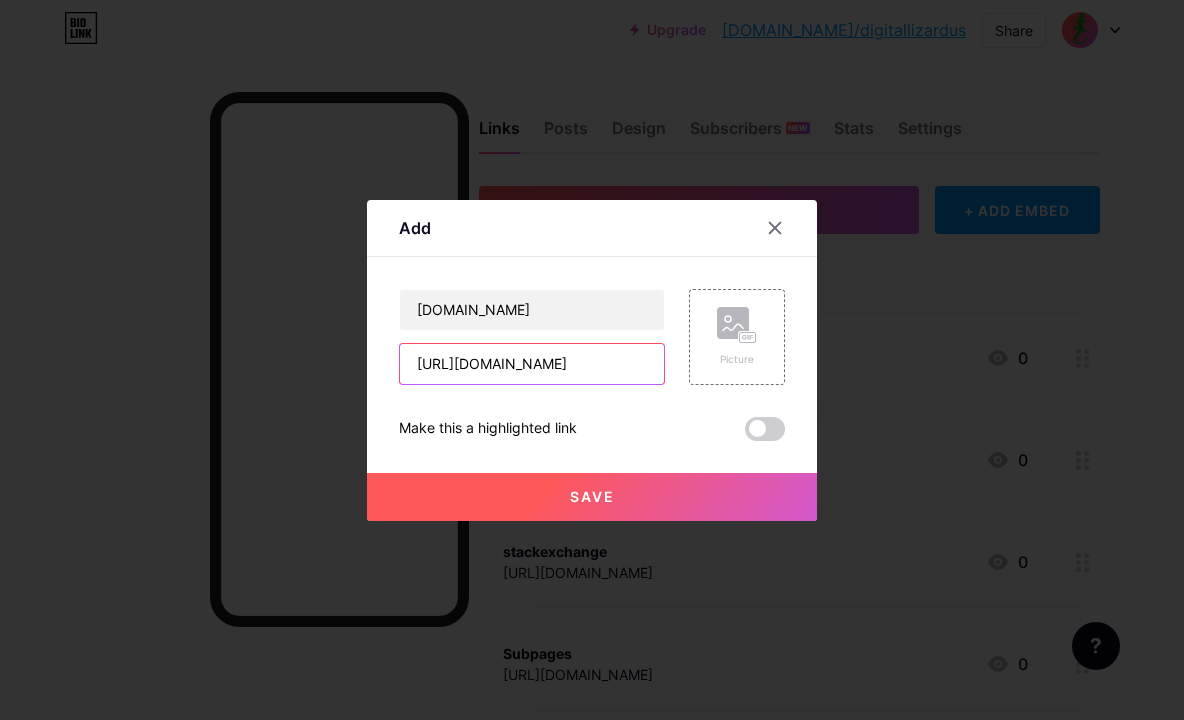type on "[URL][DOMAIN_NAME]" 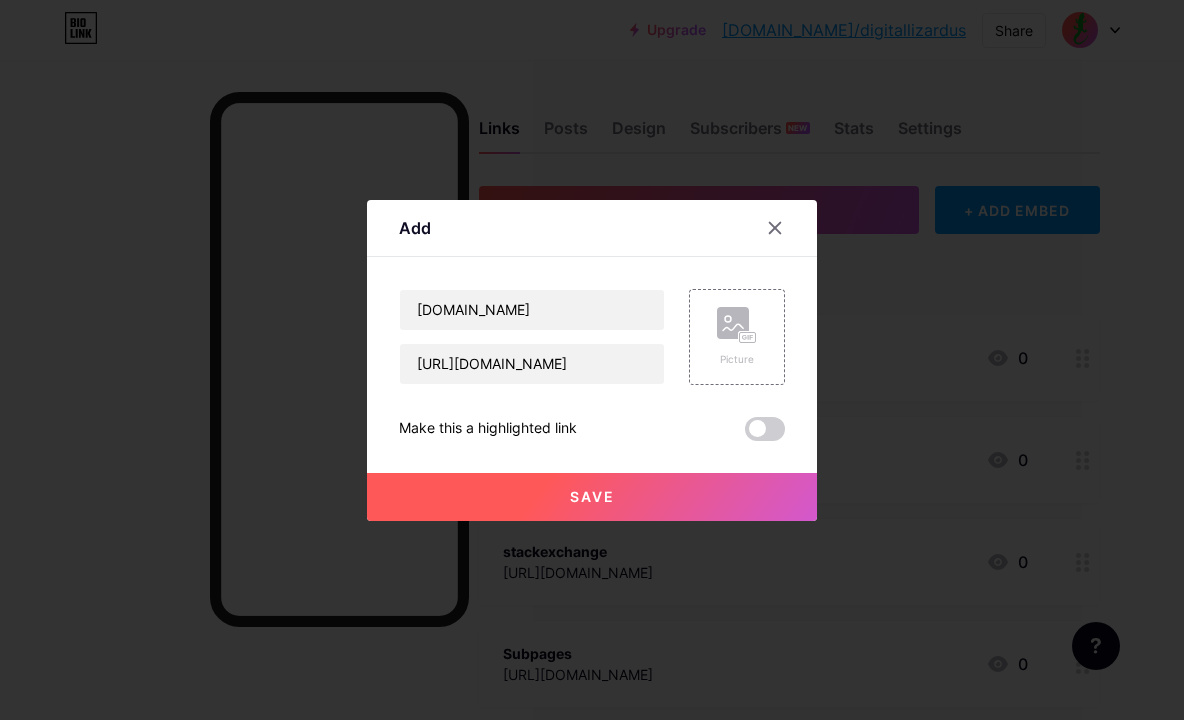 click on "Save" at bounding box center [592, 497] 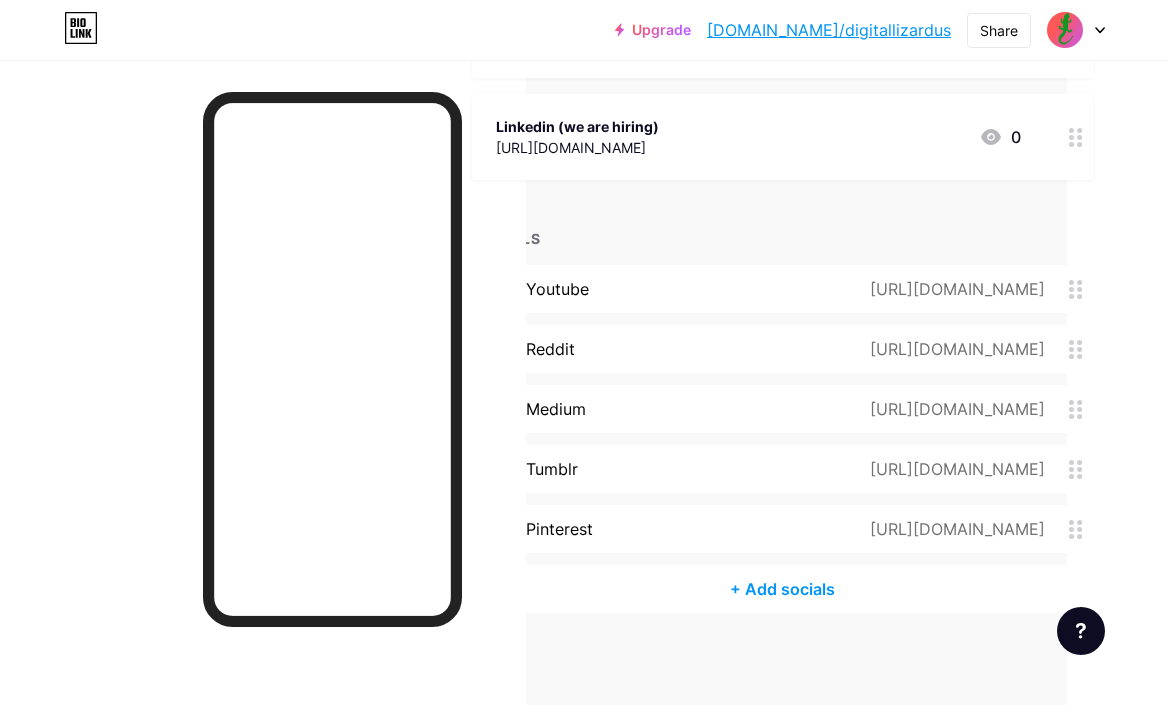 scroll, scrollTop: 840, scrollLeft: 102, axis: both 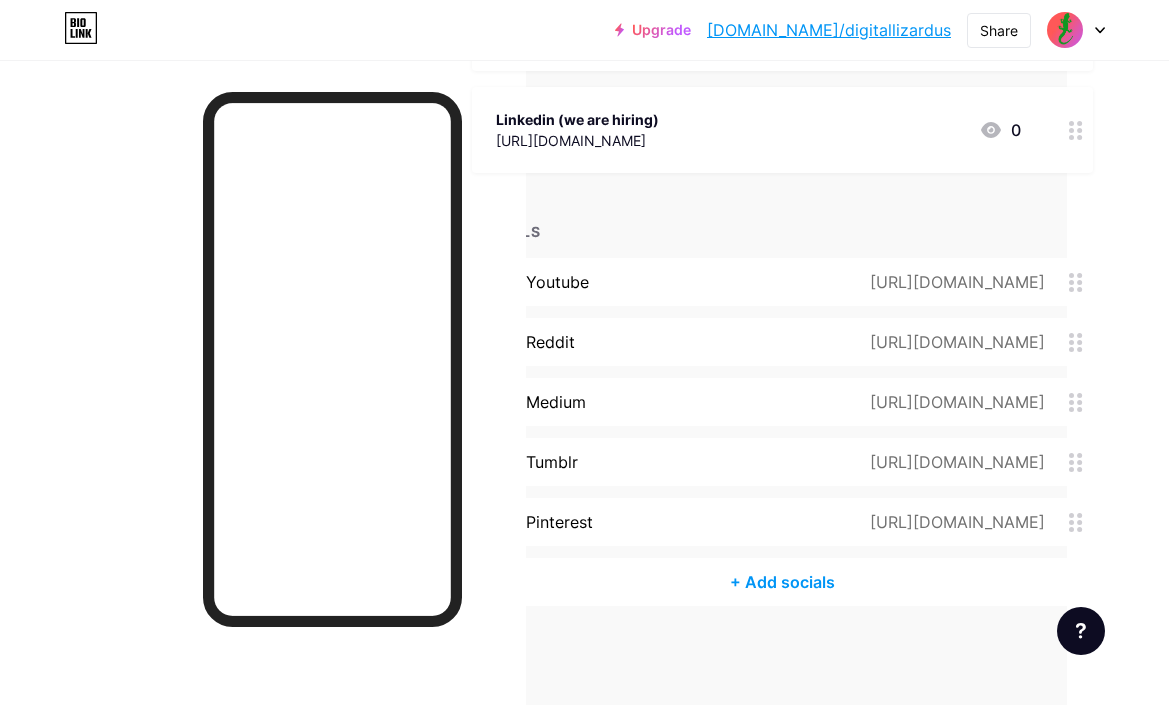 click on "[URL][DOMAIN_NAME]" at bounding box center (953, 522) 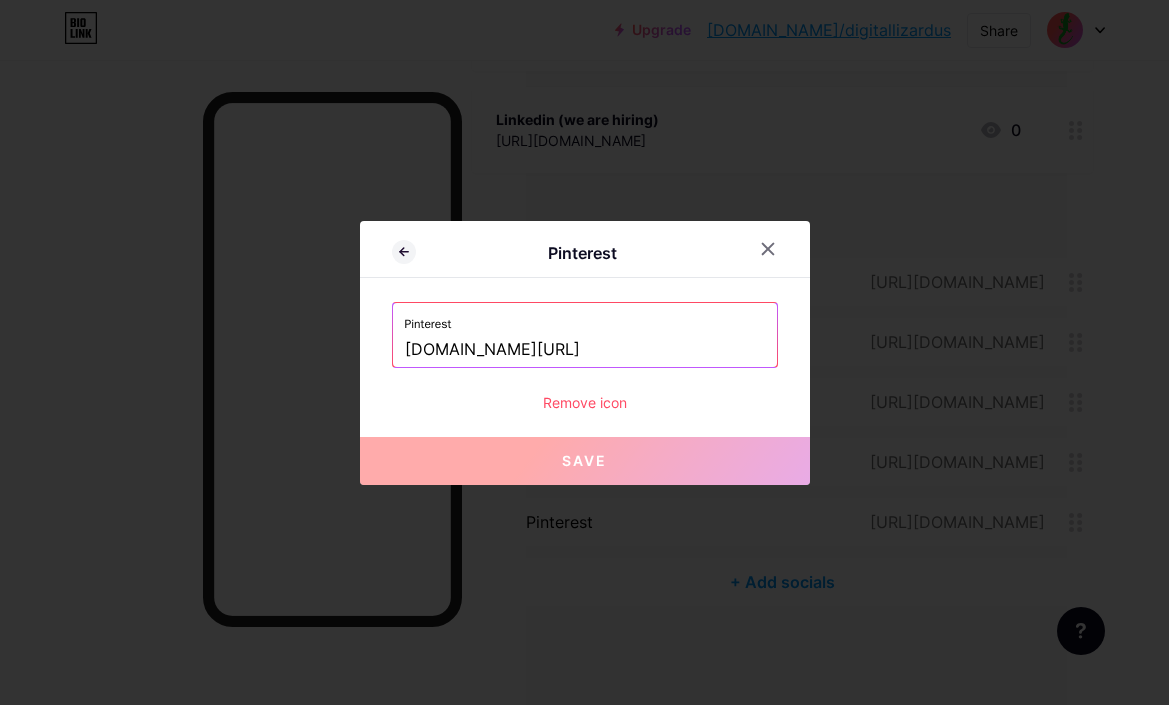 scroll, scrollTop: 825, scrollLeft: 102, axis: both 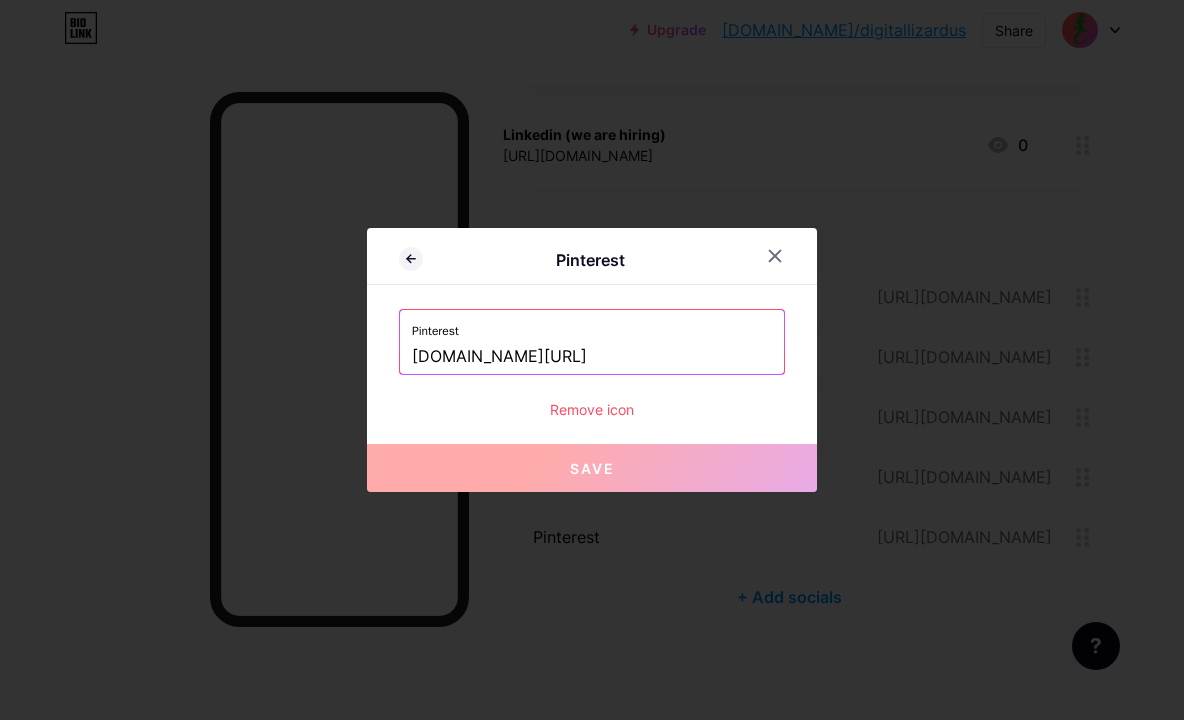 drag, startPoint x: 656, startPoint y: 354, endPoint x: 342, endPoint y: 334, distance: 314.6363 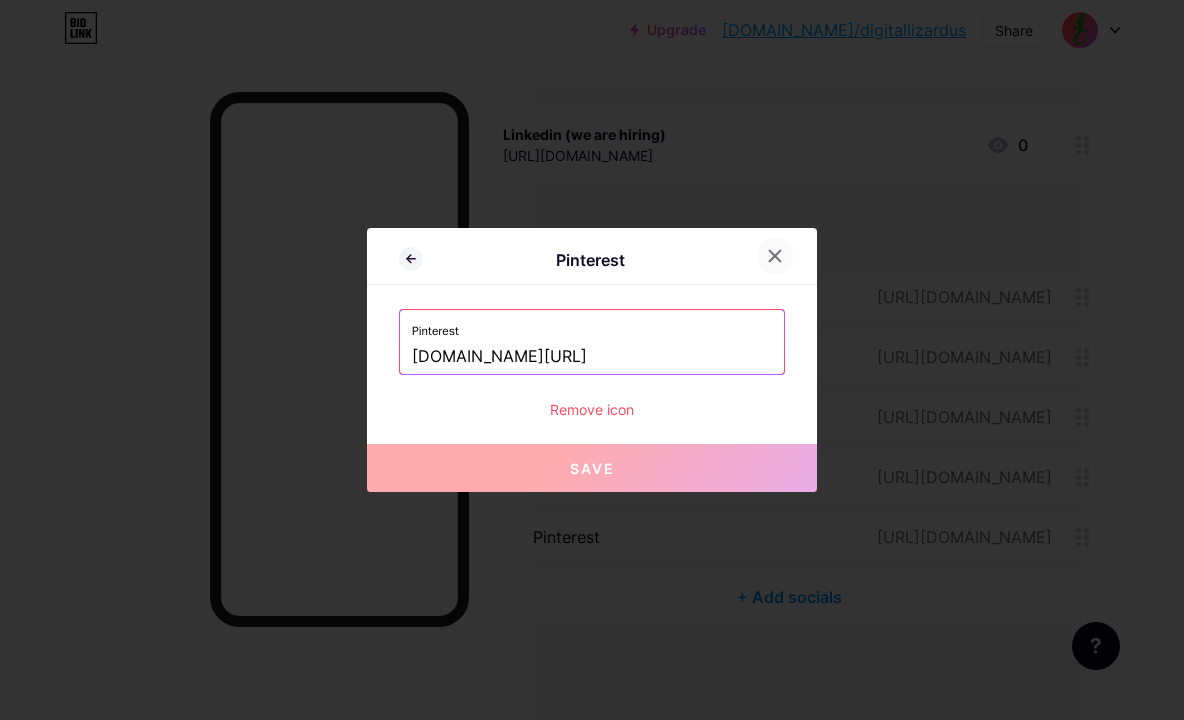 click 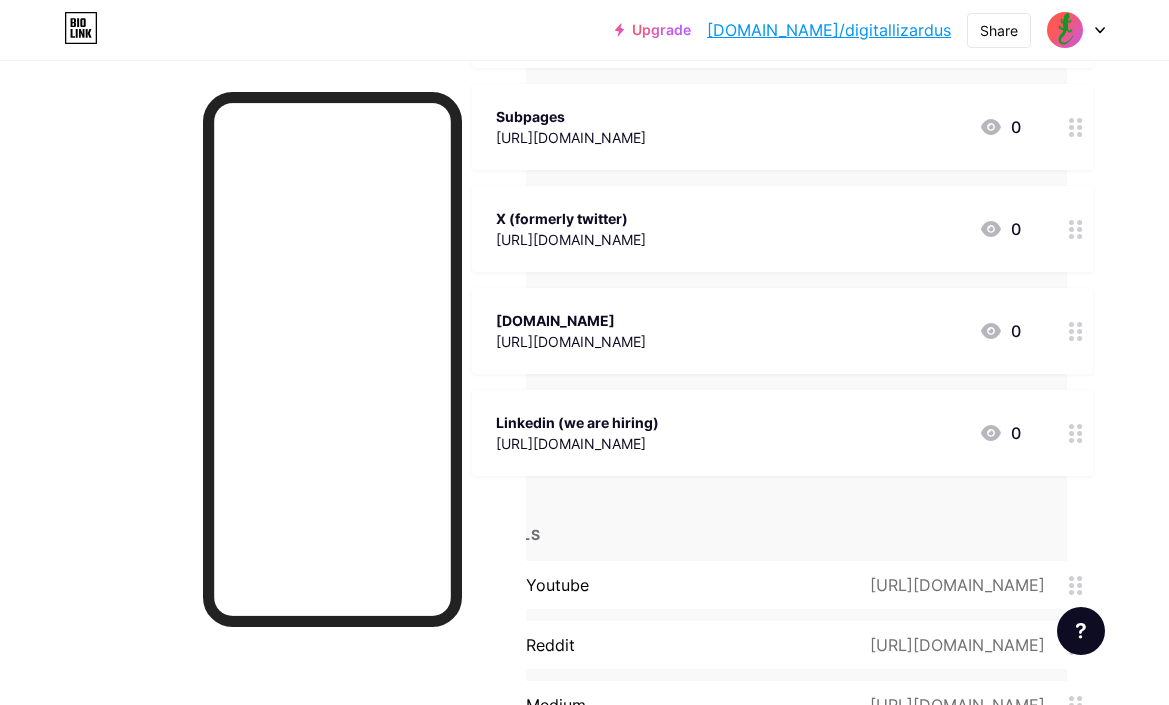 scroll, scrollTop: 525, scrollLeft: 102, axis: both 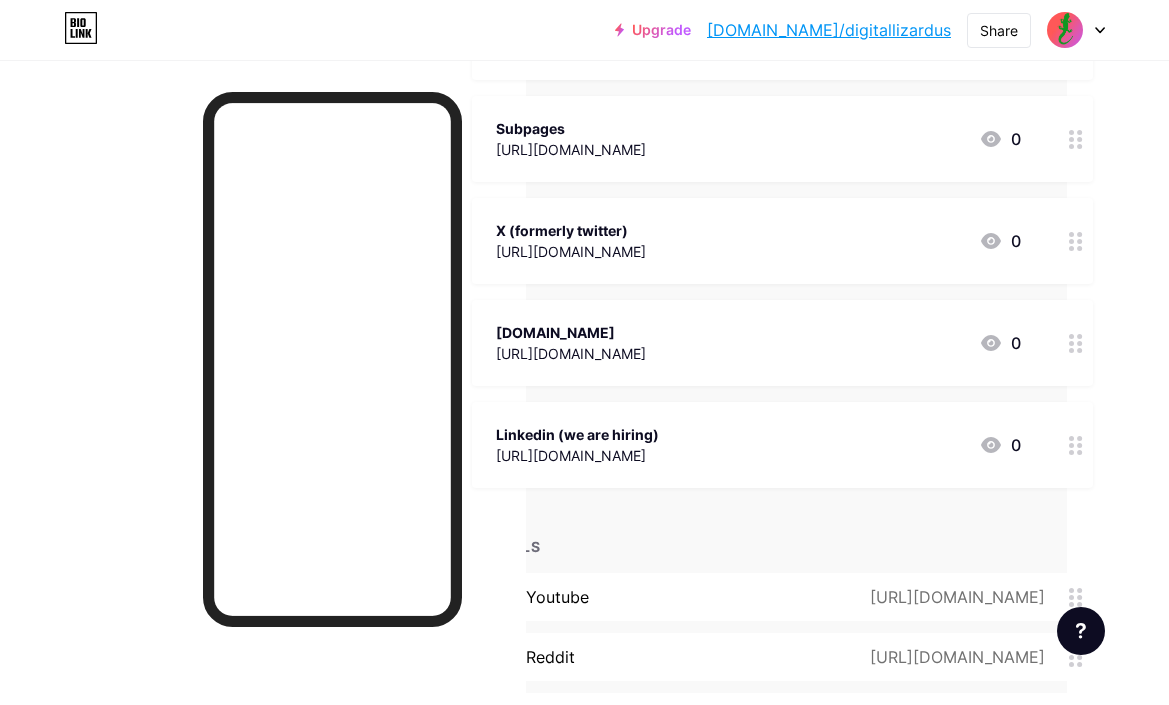 click on "X (formerly twitter)
[URL][DOMAIN_NAME]
0" at bounding box center (758, 241) 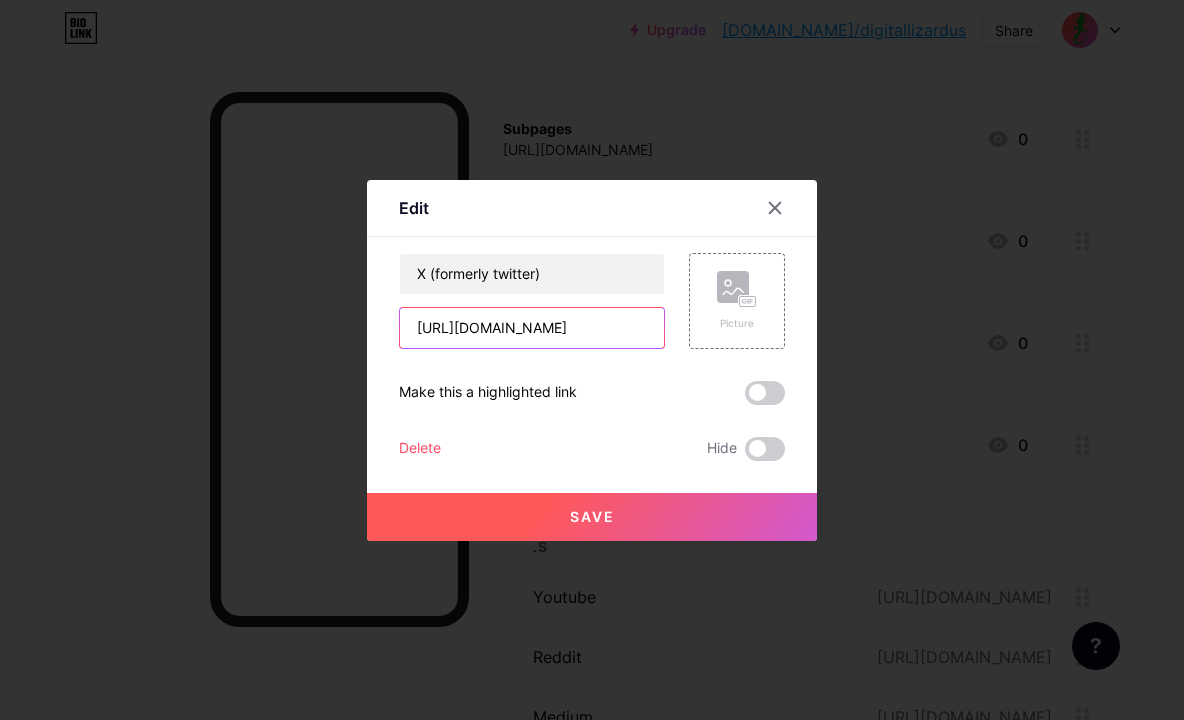 drag, startPoint x: 608, startPoint y: 329, endPoint x: 348, endPoint y: 318, distance: 260.23257 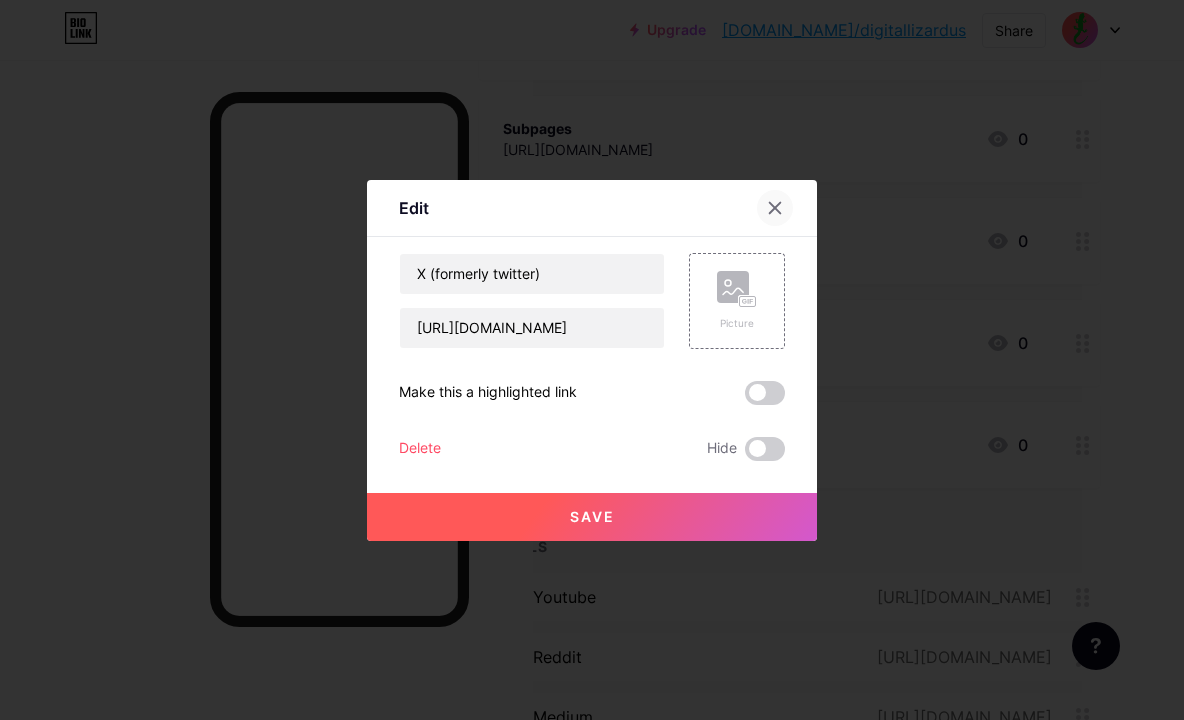 click 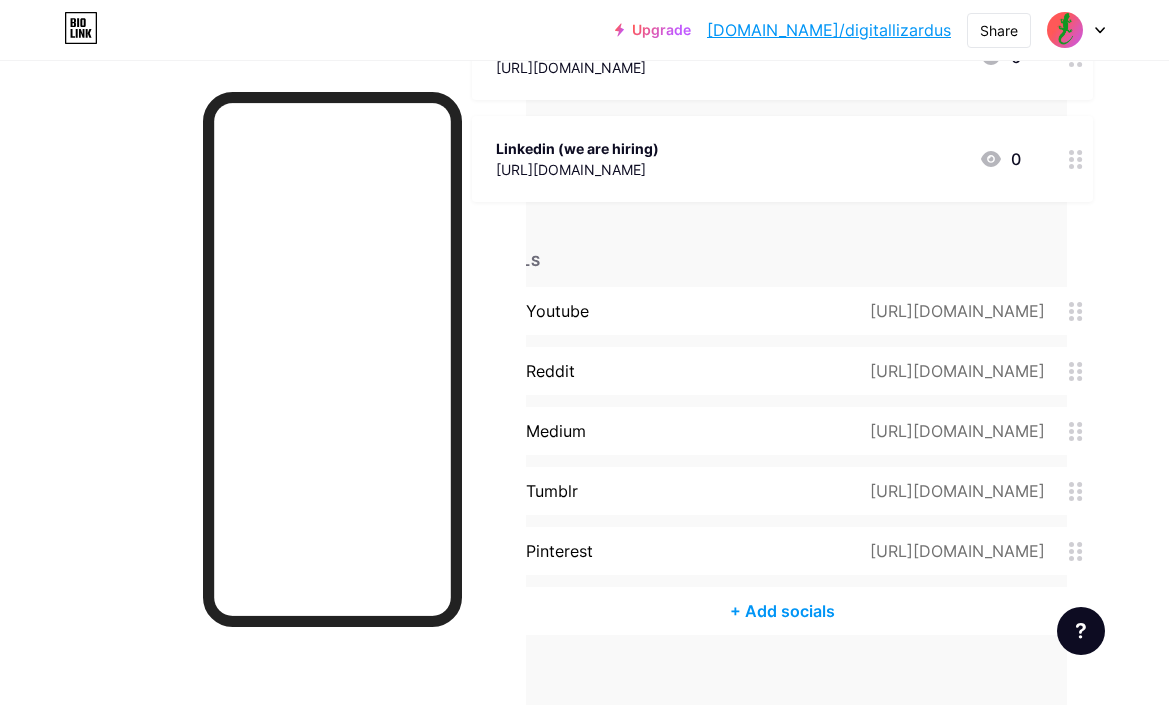 scroll, scrollTop: 825, scrollLeft: 102, axis: both 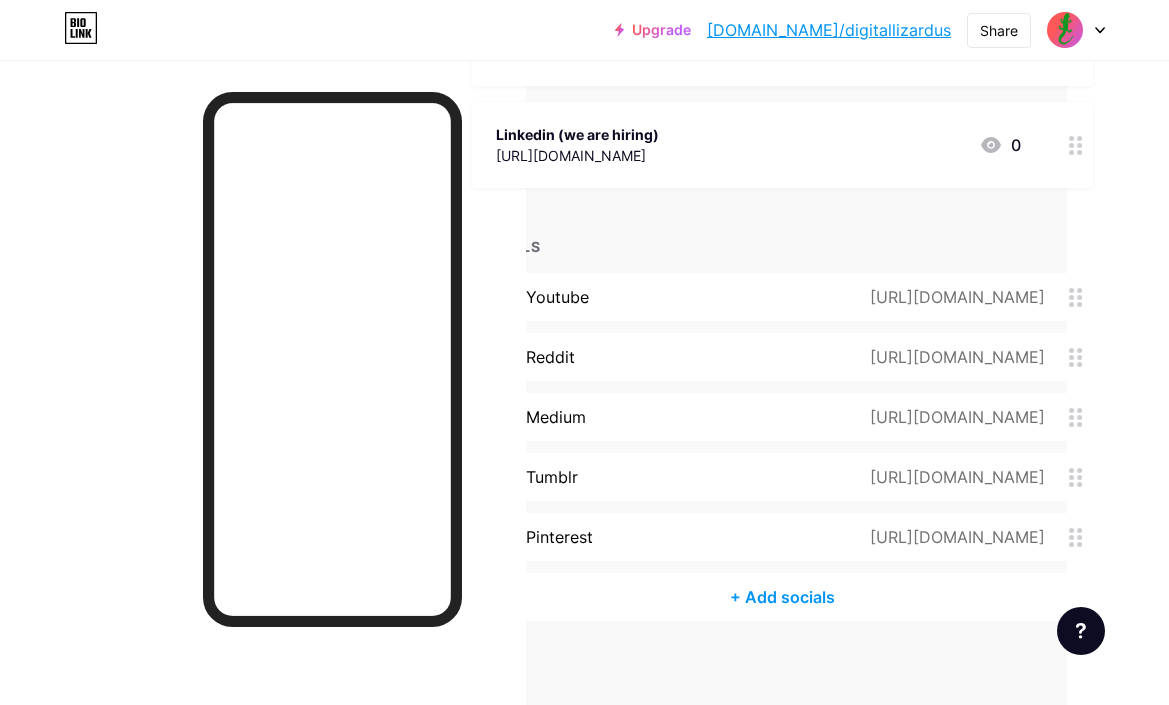 click on "pinterest
[URL][DOMAIN_NAME]" at bounding box center (782, 537) 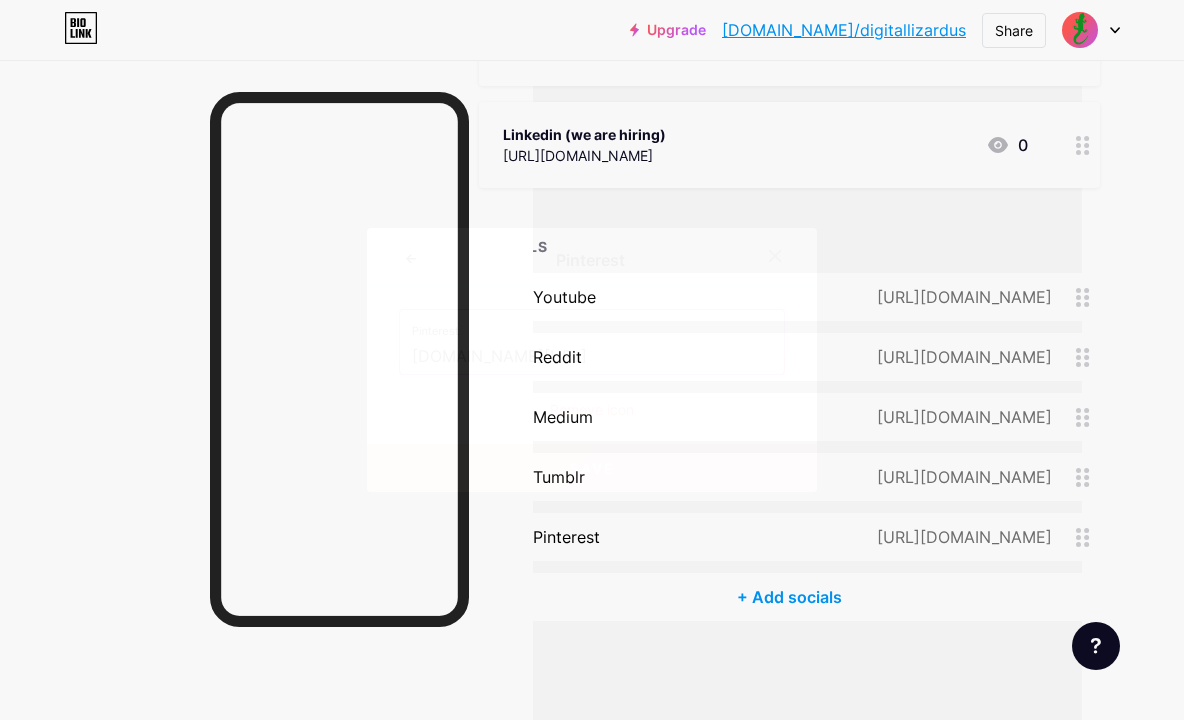 drag, startPoint x: 649, startPoint y: 349, endPoint x: 515, endPoint y: 322, distance: 136.69308 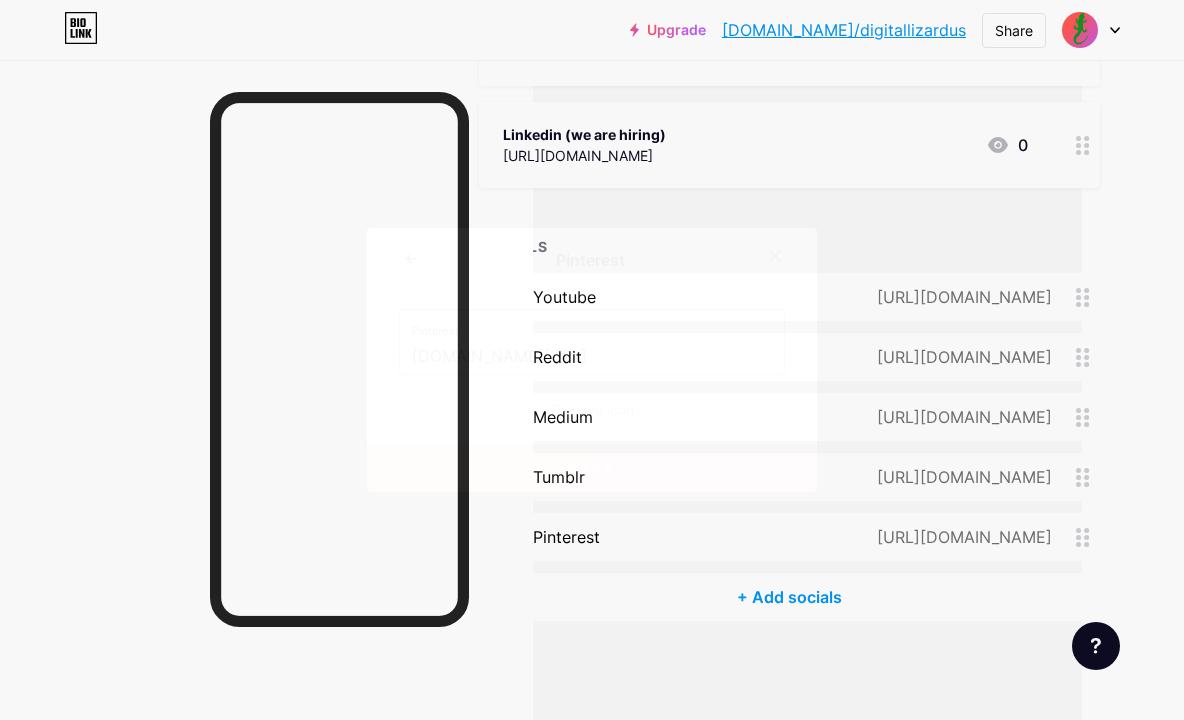 click on "[DOMAIN_NAME][URL]" at bounding box center (592, 357) 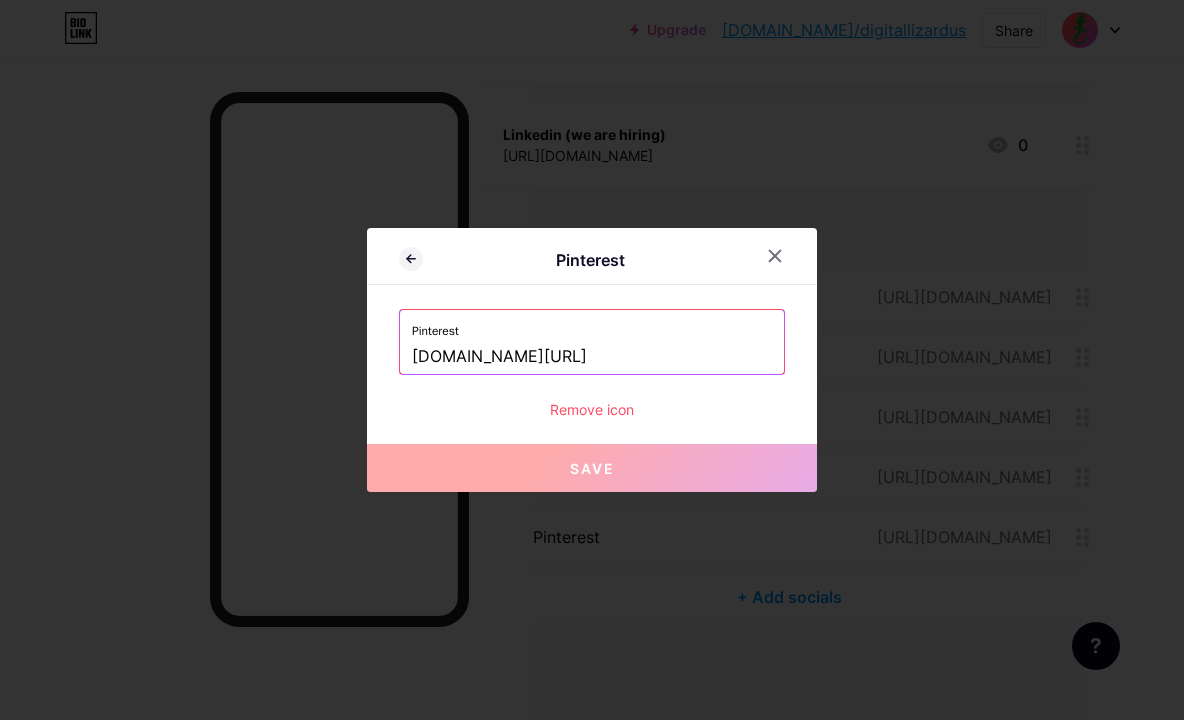 click on "Pinterest   [DOMAIN_NAME][URL]" at bounding box center (592, 342) 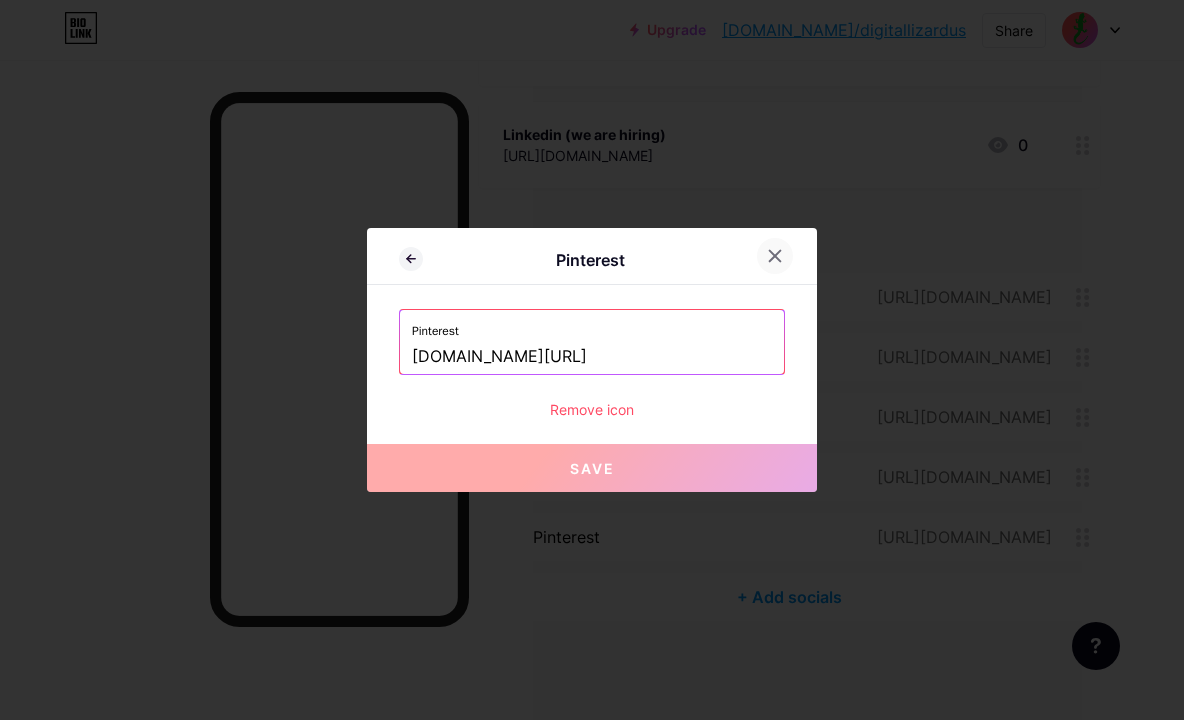 click 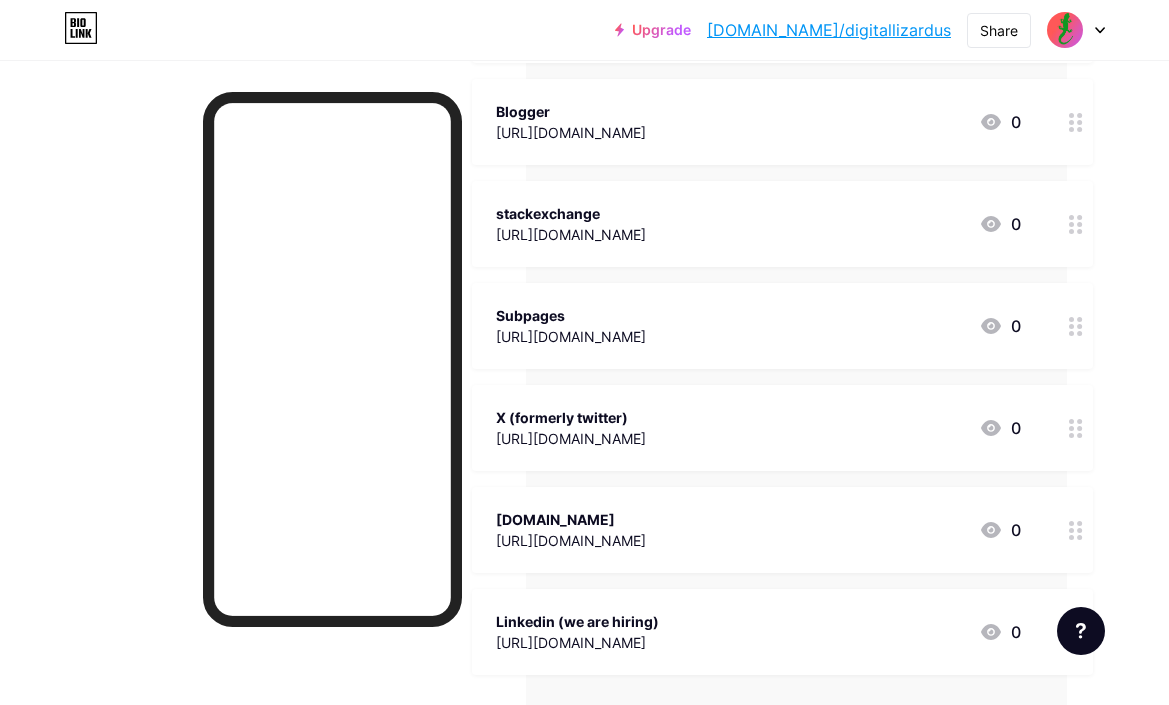 scroll, scrollTop: 325, scrollLeft: 102, axis: both 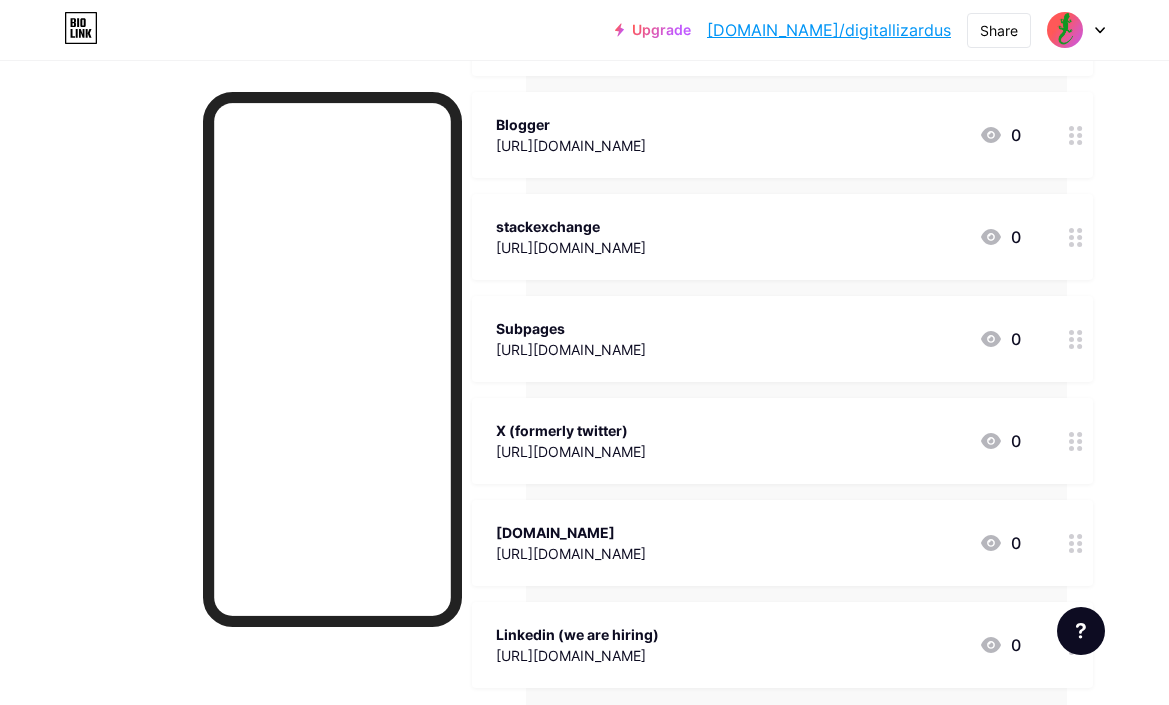 click on "X (formerly twitter)
[URL][DOMAIN_NAME]
0" at bounding box center [758, 441] 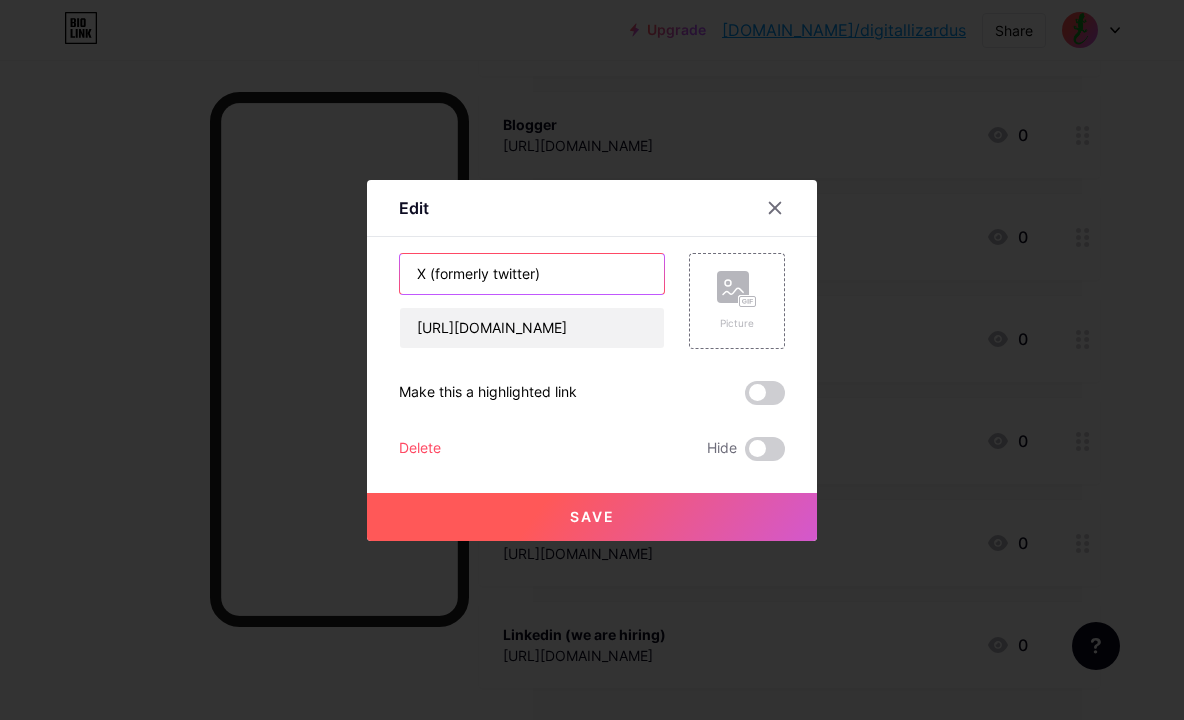 drag, startPoint x: 598, startPoint y: 267, endPoint x: 404, endPoint y: 253, distance: 194.5045 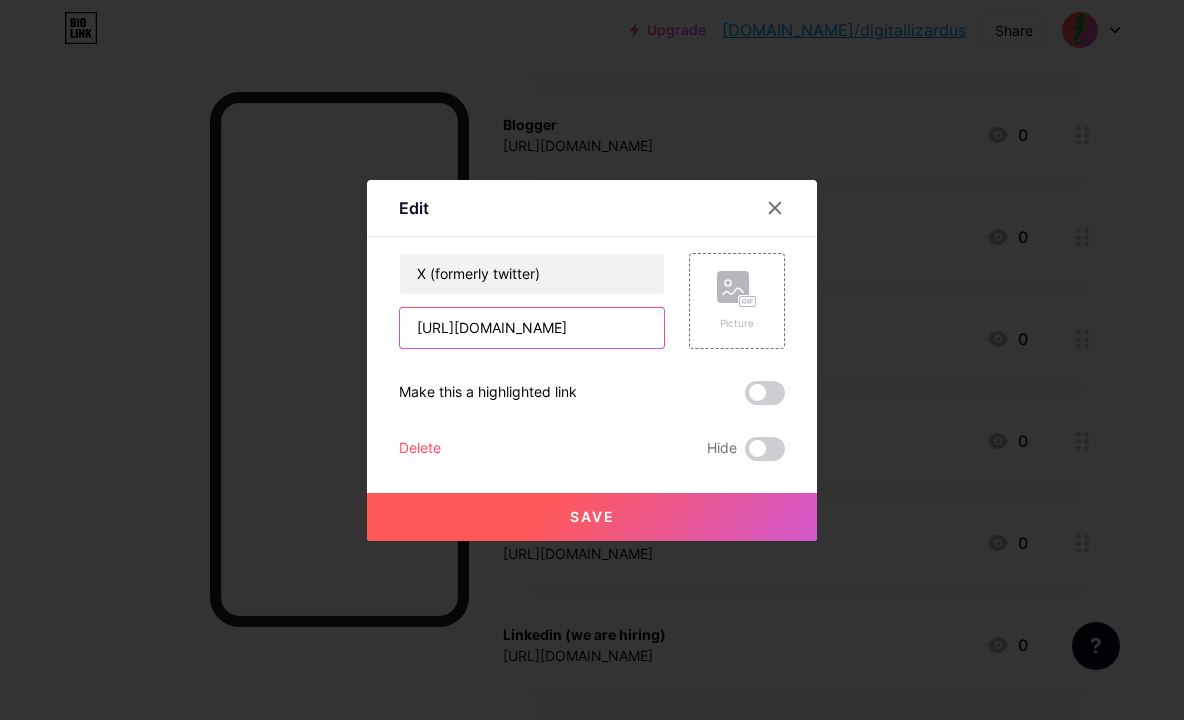 drag, startPoint x: 612, startPoint y: 325, endPoint x: 354, endPoint y: 327, distance: 258.00775 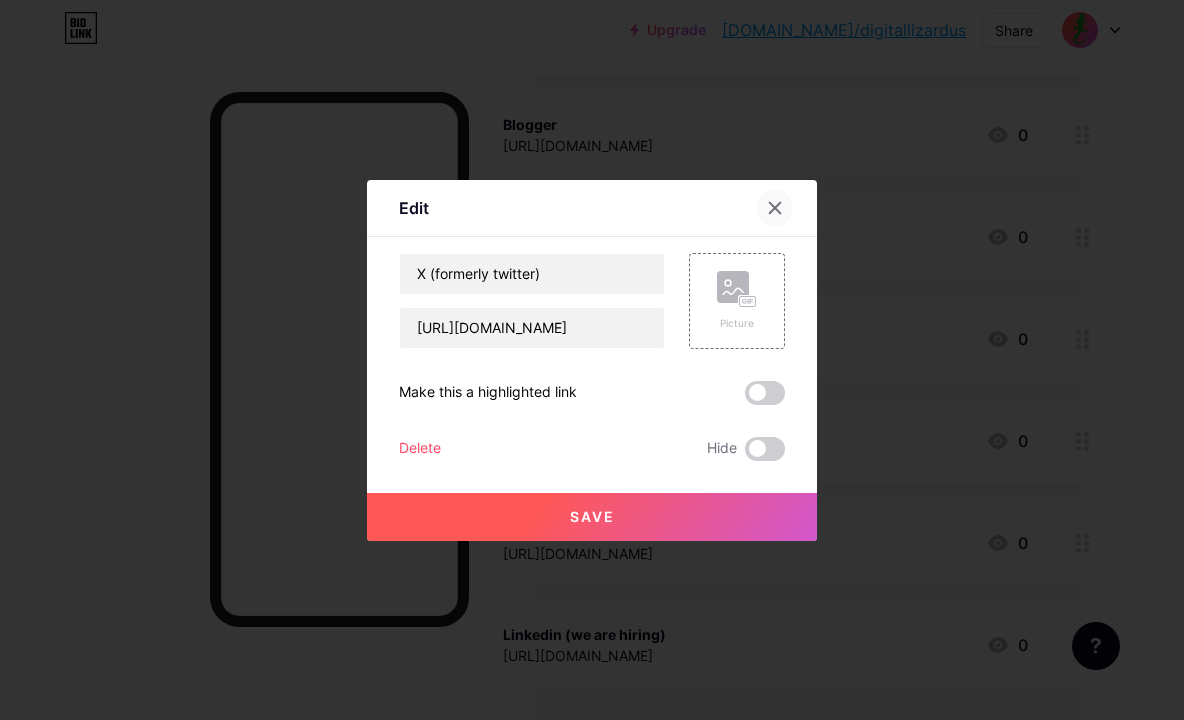 click 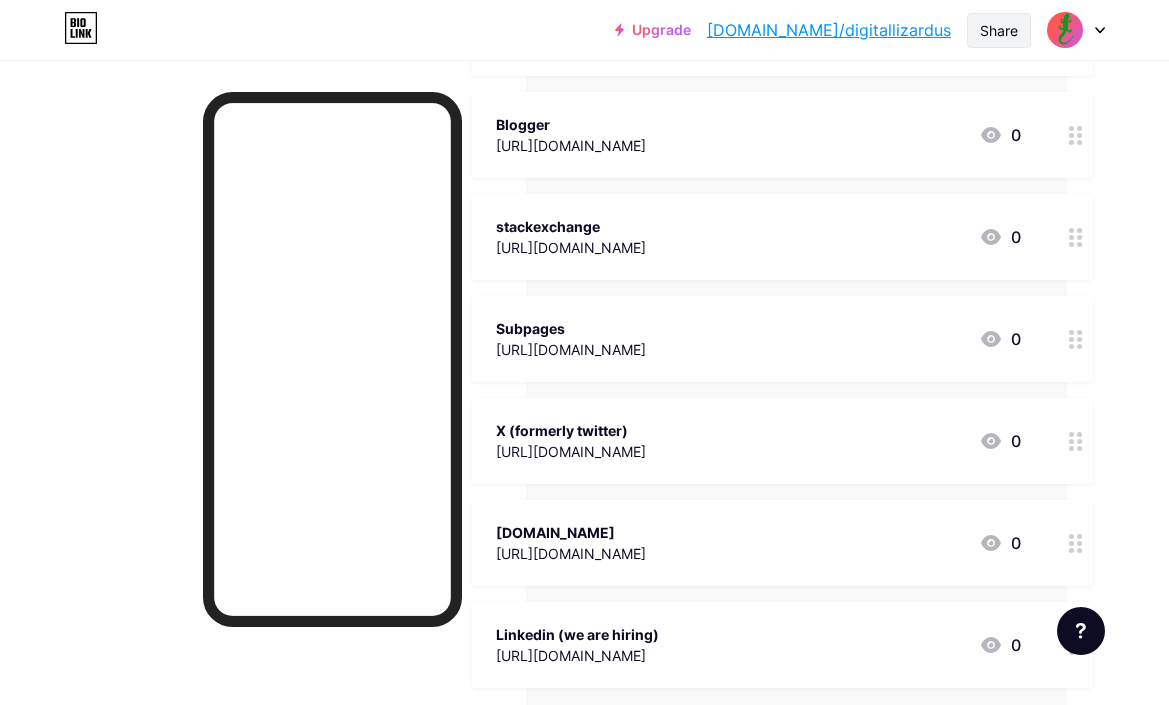click on "Share" at bounding box center [999, 30] 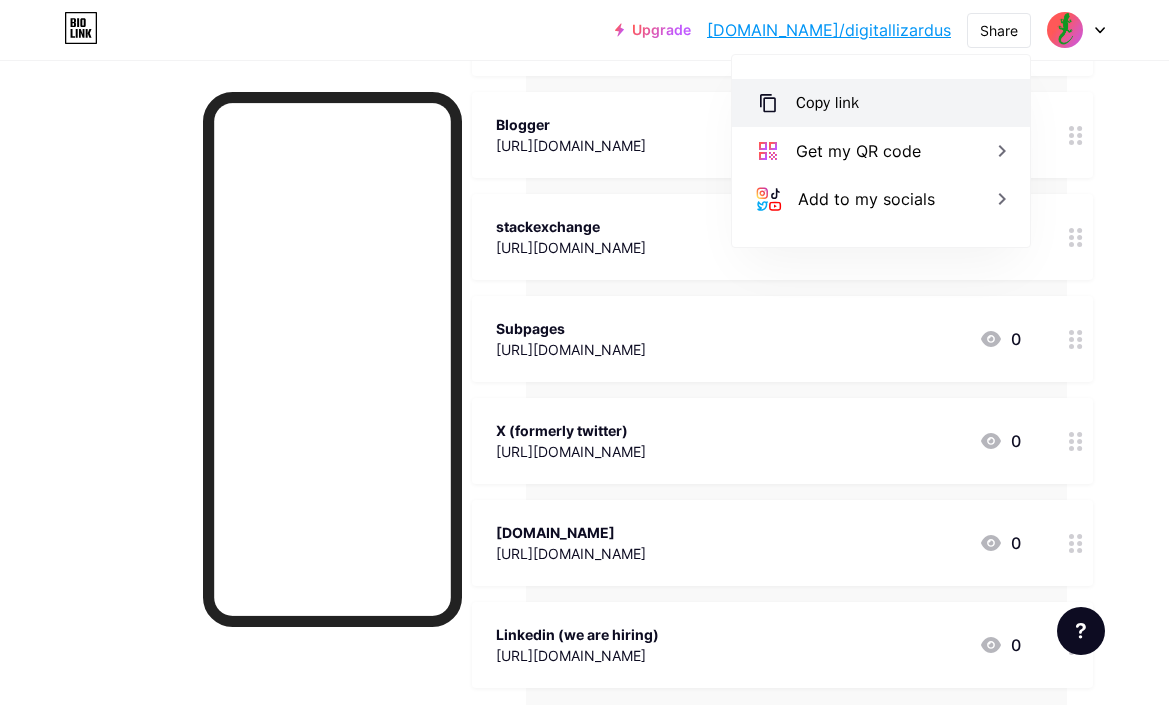 click on "Copy link" at bounding box center [881, 103] 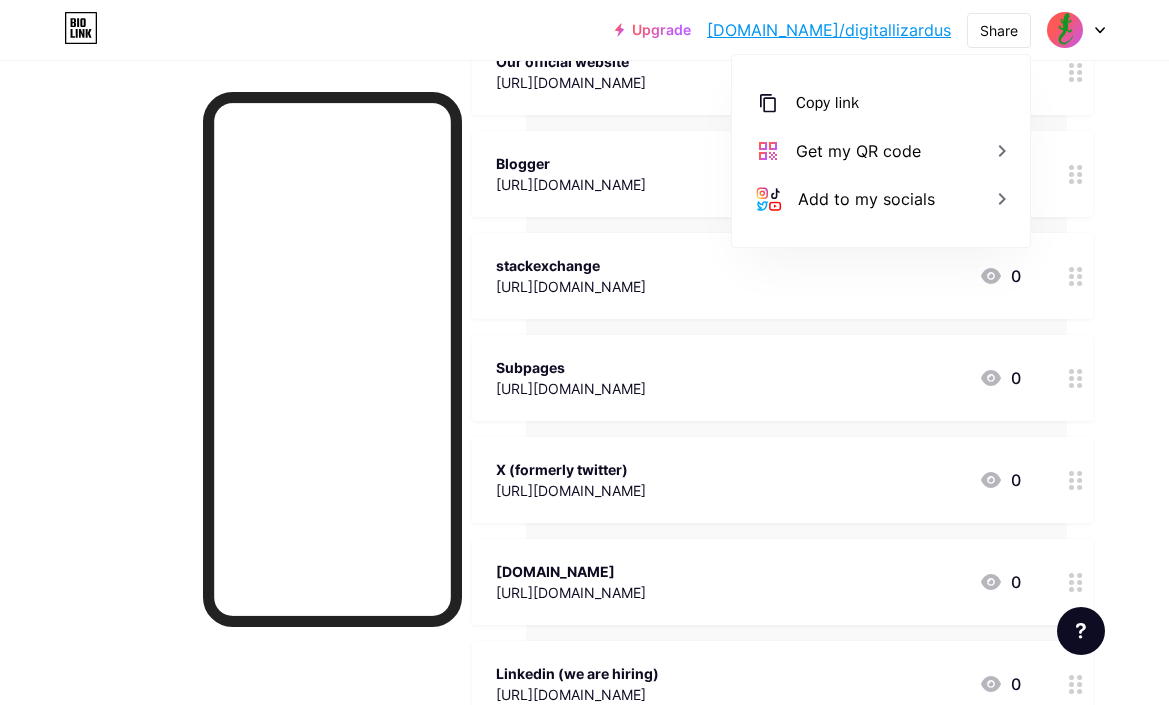 scroll, scrollTop: 125, scrollLeft: 102, axis: both 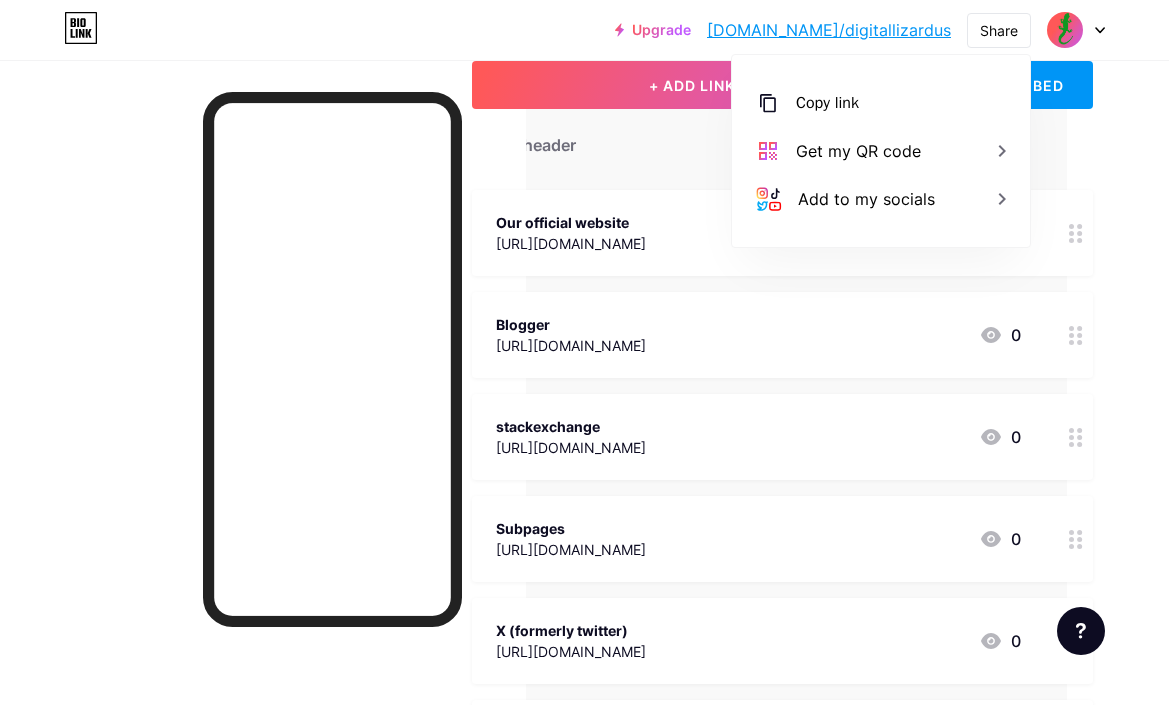 click on "X (formerly twitter)" at bounding box center [571, 630] 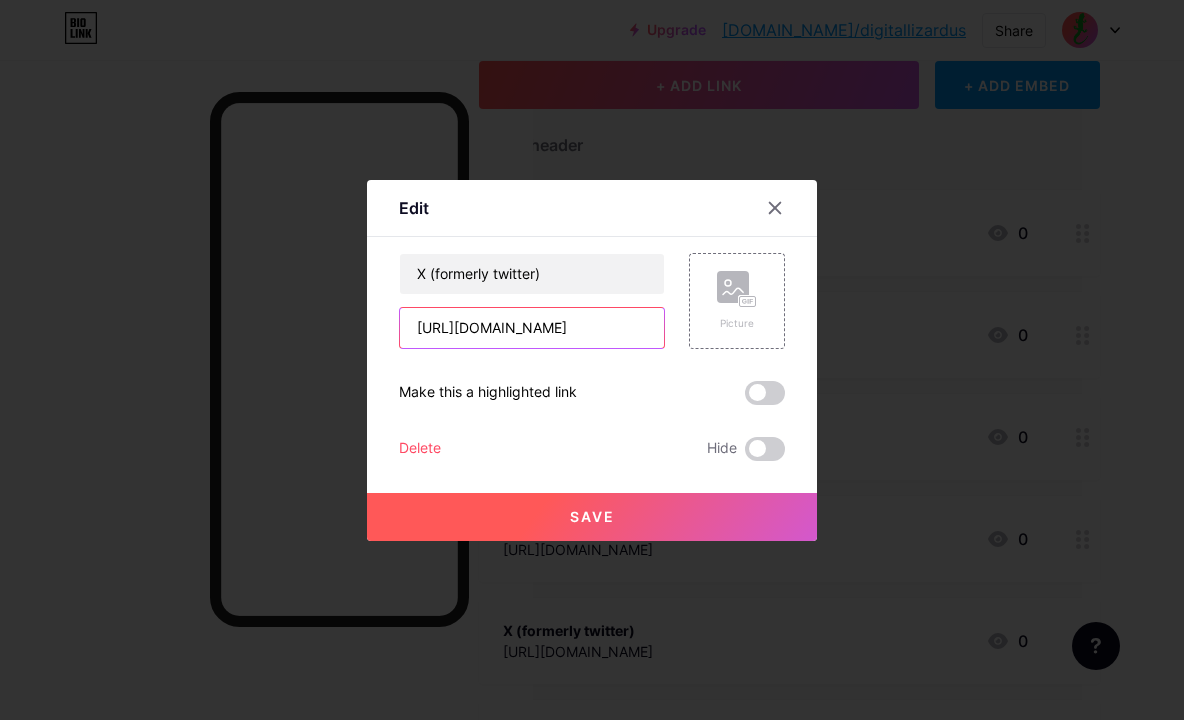drag, startPoint x: 613, startPoint y: 331, endPoint x: 357, endPoint y: 339, distance: 256.12497 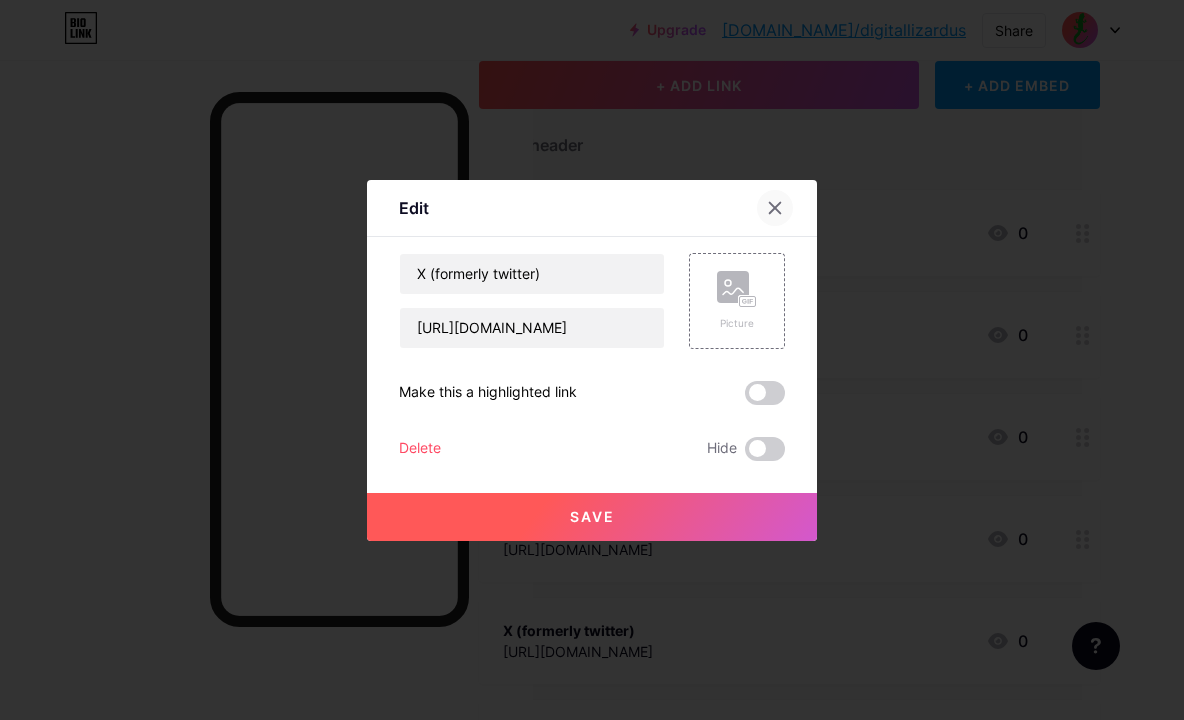 click 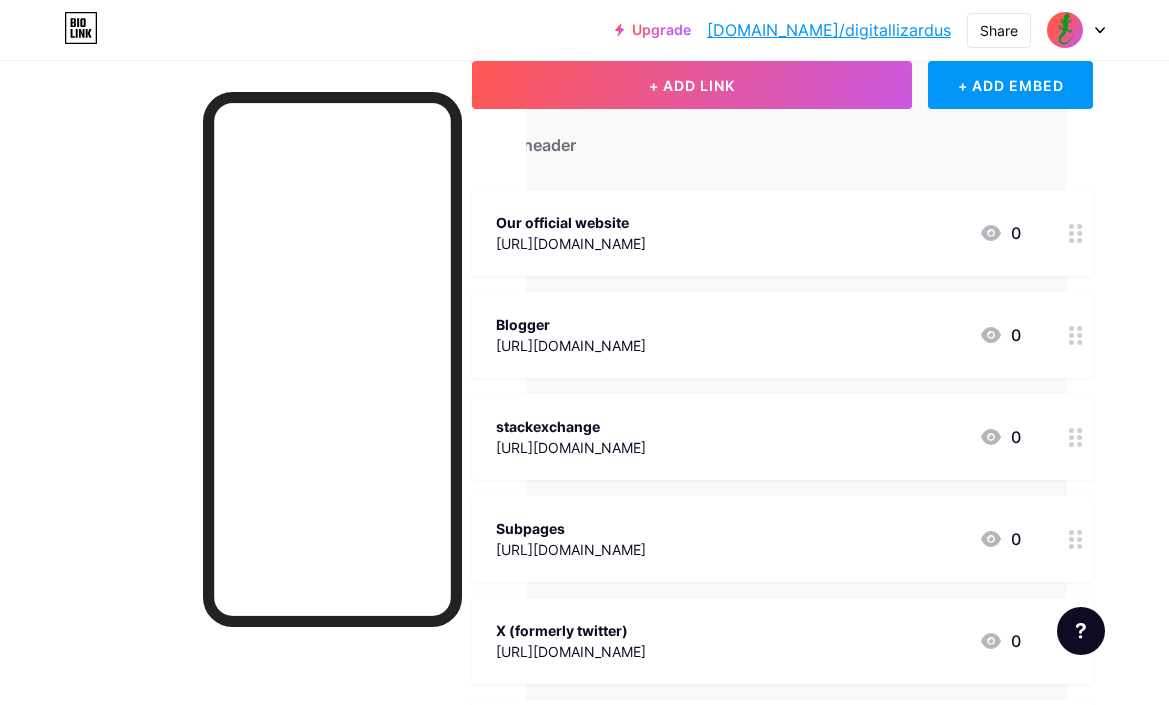 click on "X (formerly twitter)" at bounding box center [571, 630] 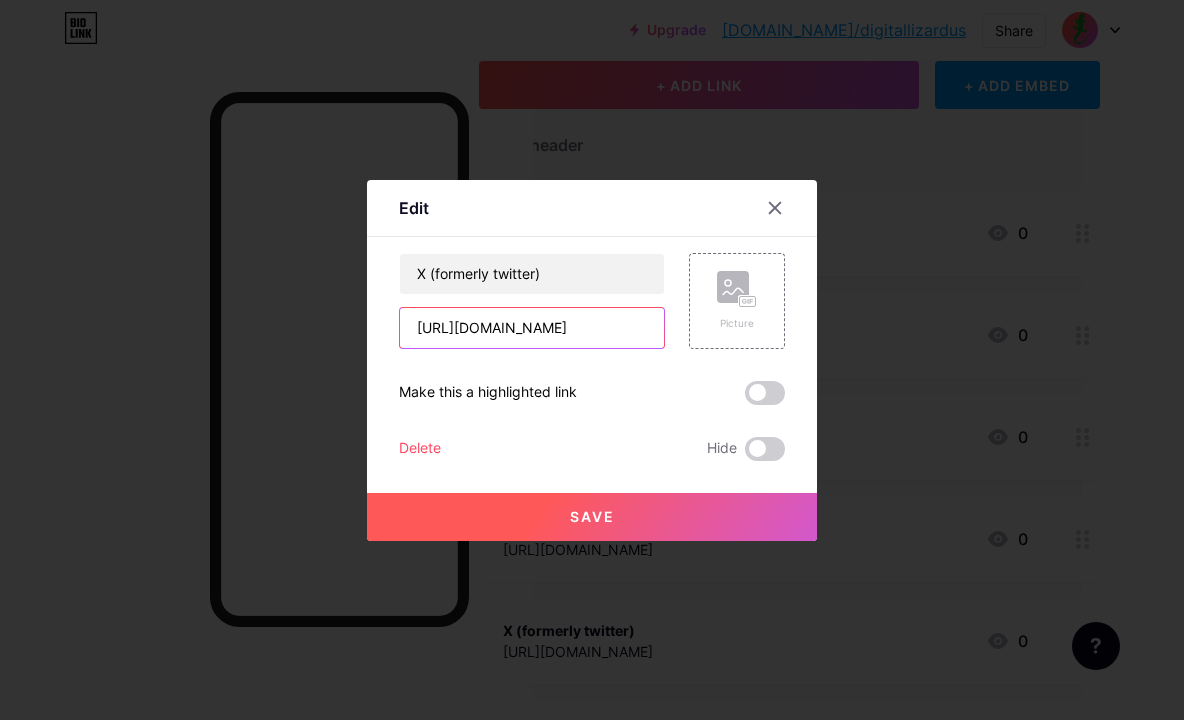 drag, startPoint x: 626, startPoint y: 328, endPoint x: 307, endPoint y: 337, distance: 319.12692 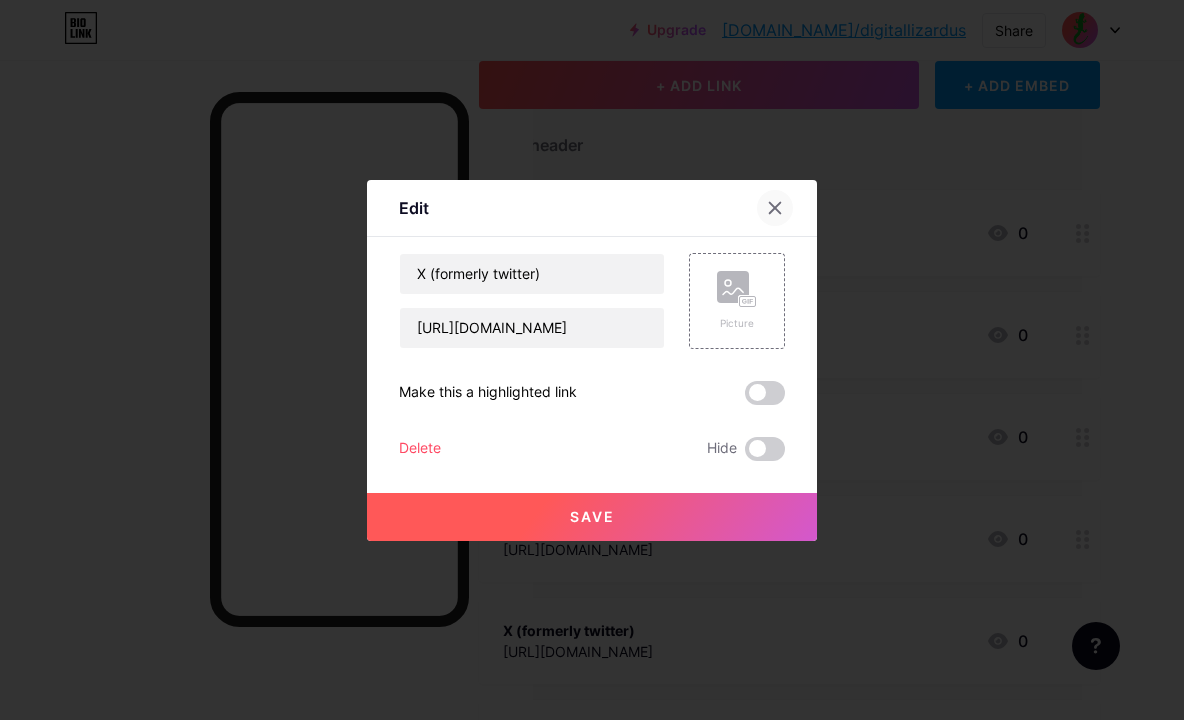 click 